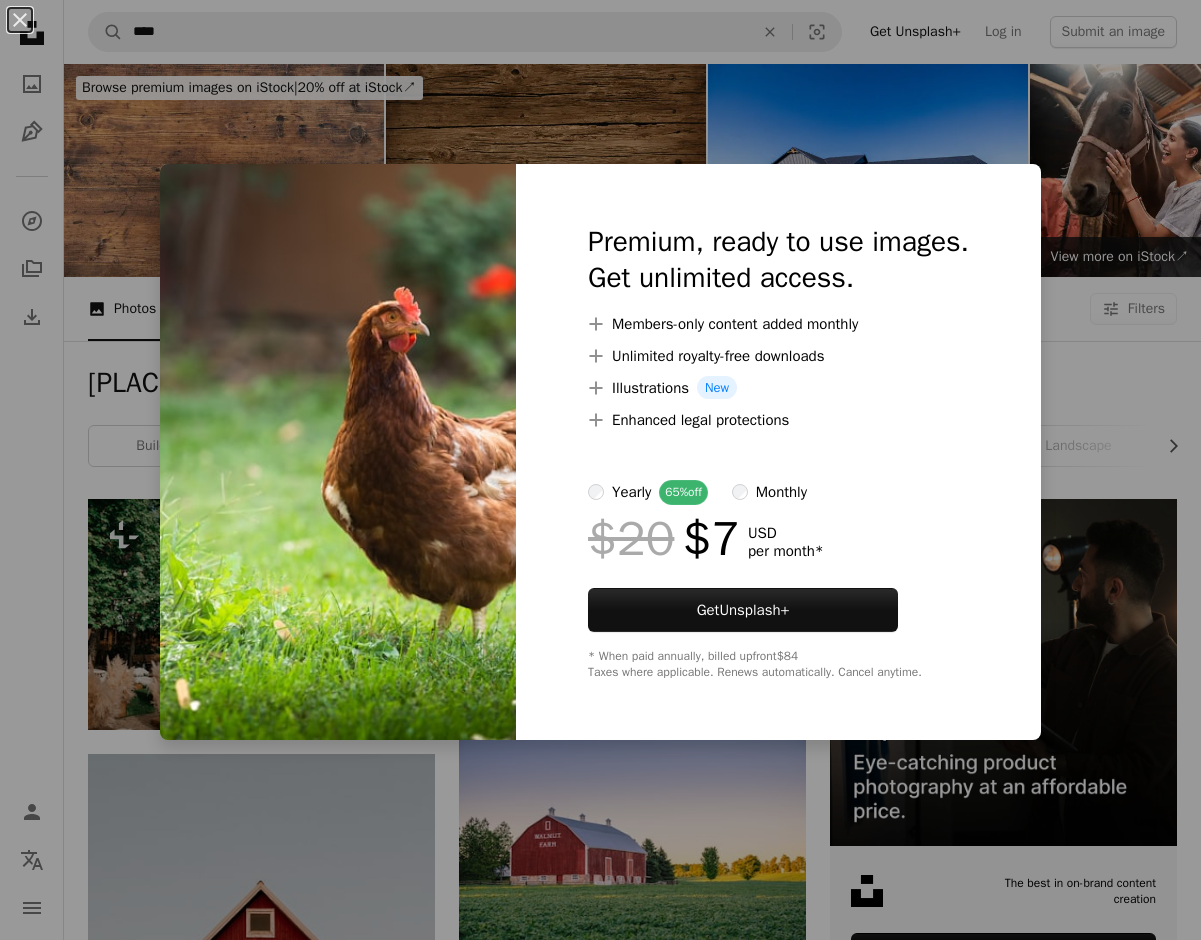 scroll, scrollTop: 4067, scrollLeft: 0, axis: vertical 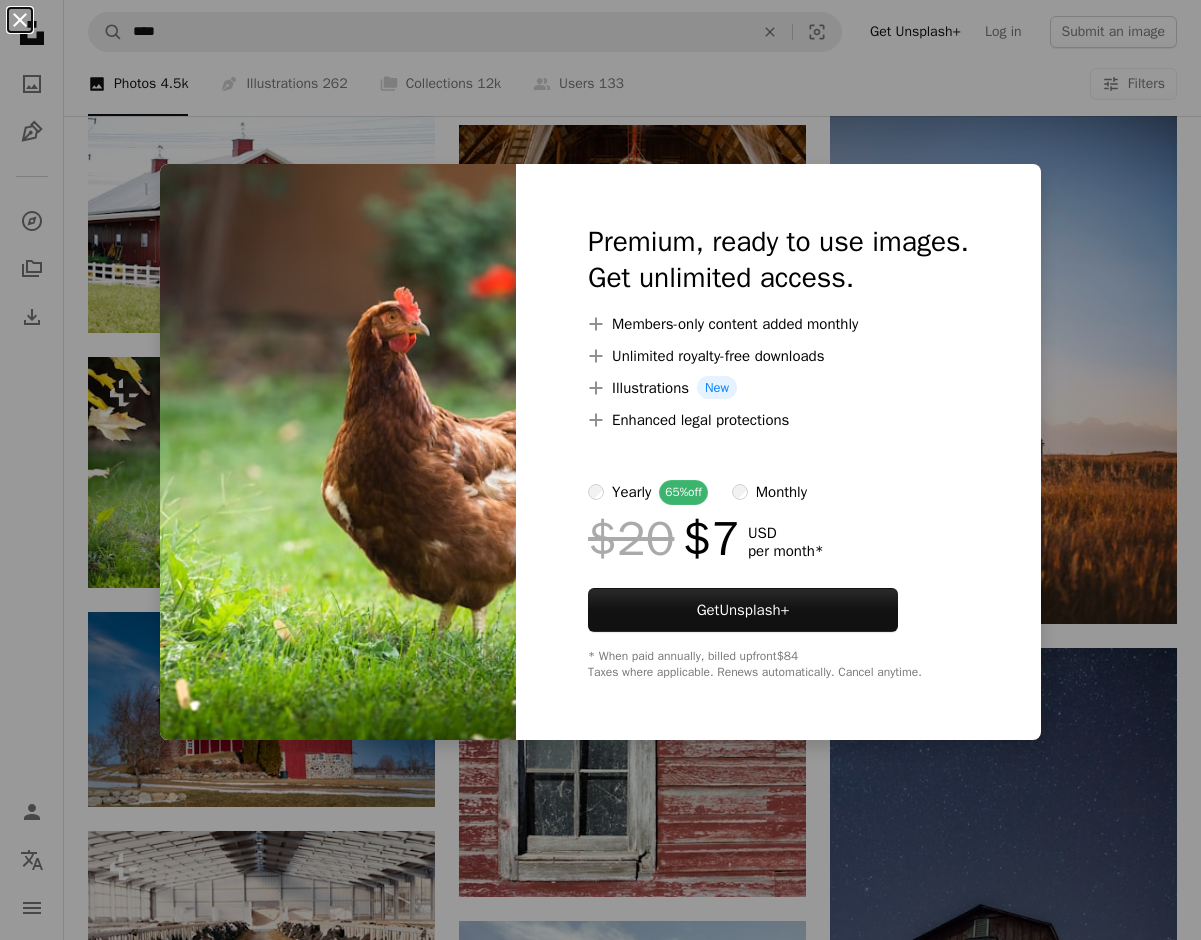 click on "An X shape" at bounding box center [20, 20] 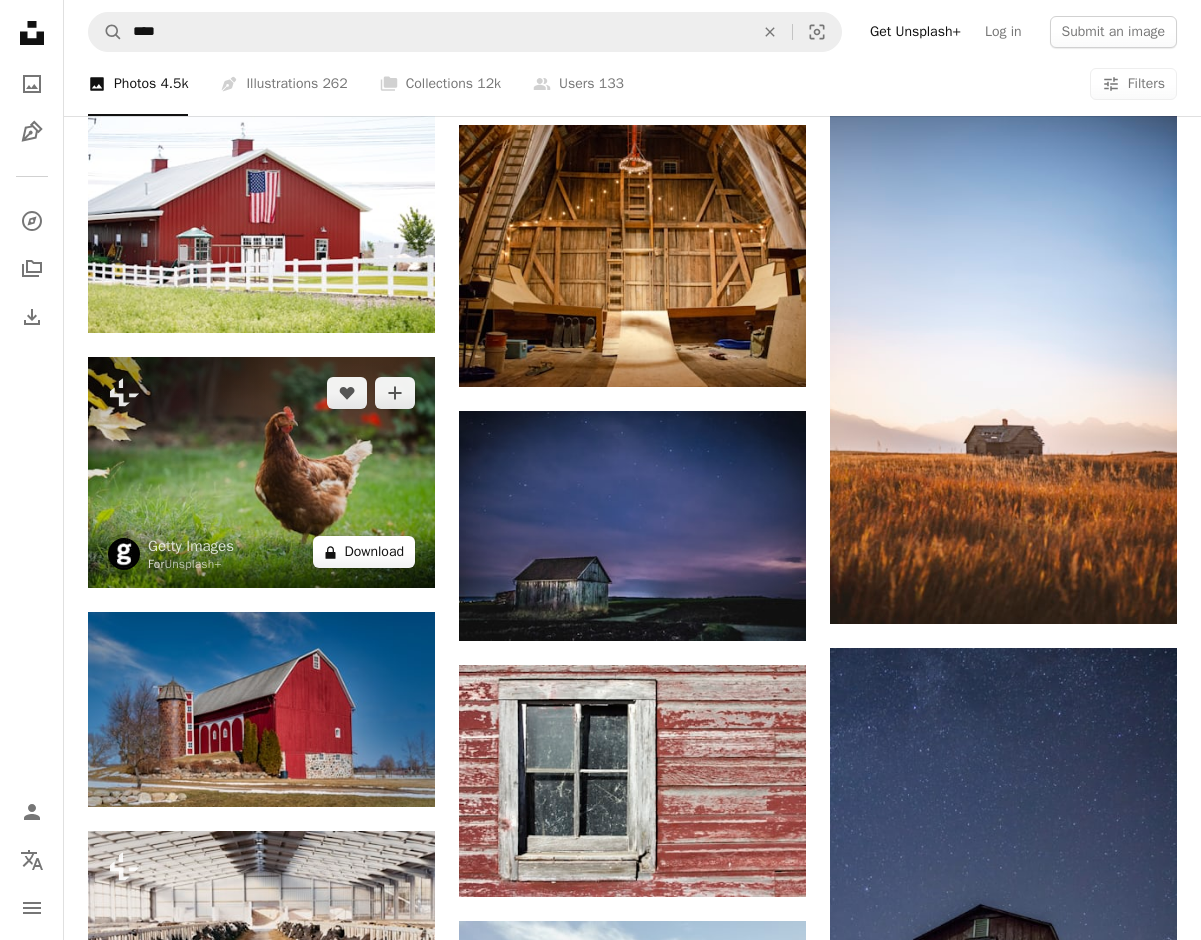 click on "A lock Download" at bounding box center (364, 552) 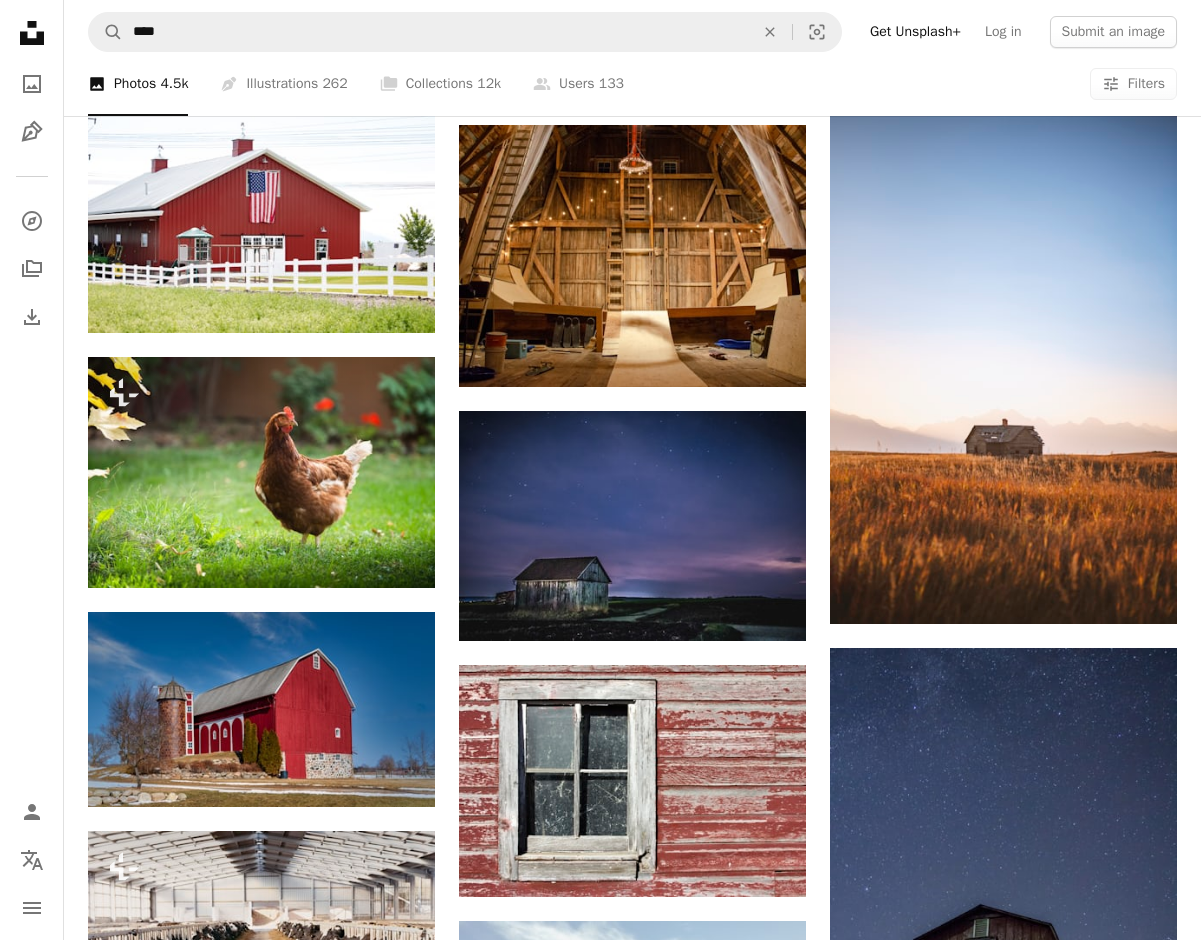 click on "An X shape" at bounding box center (20, 20) 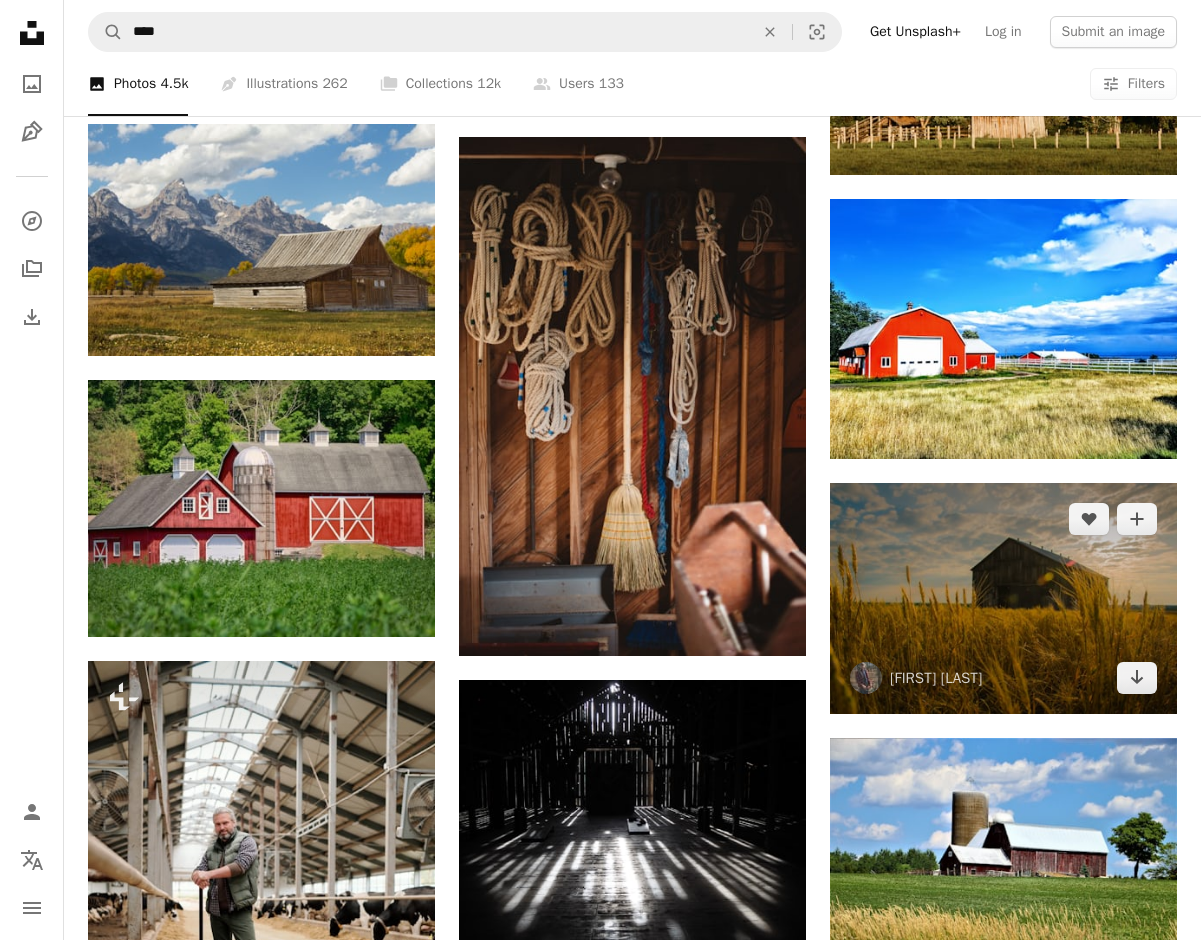 scroll, scrollTop: 5869, scrollLeft: 0, axis: vertical 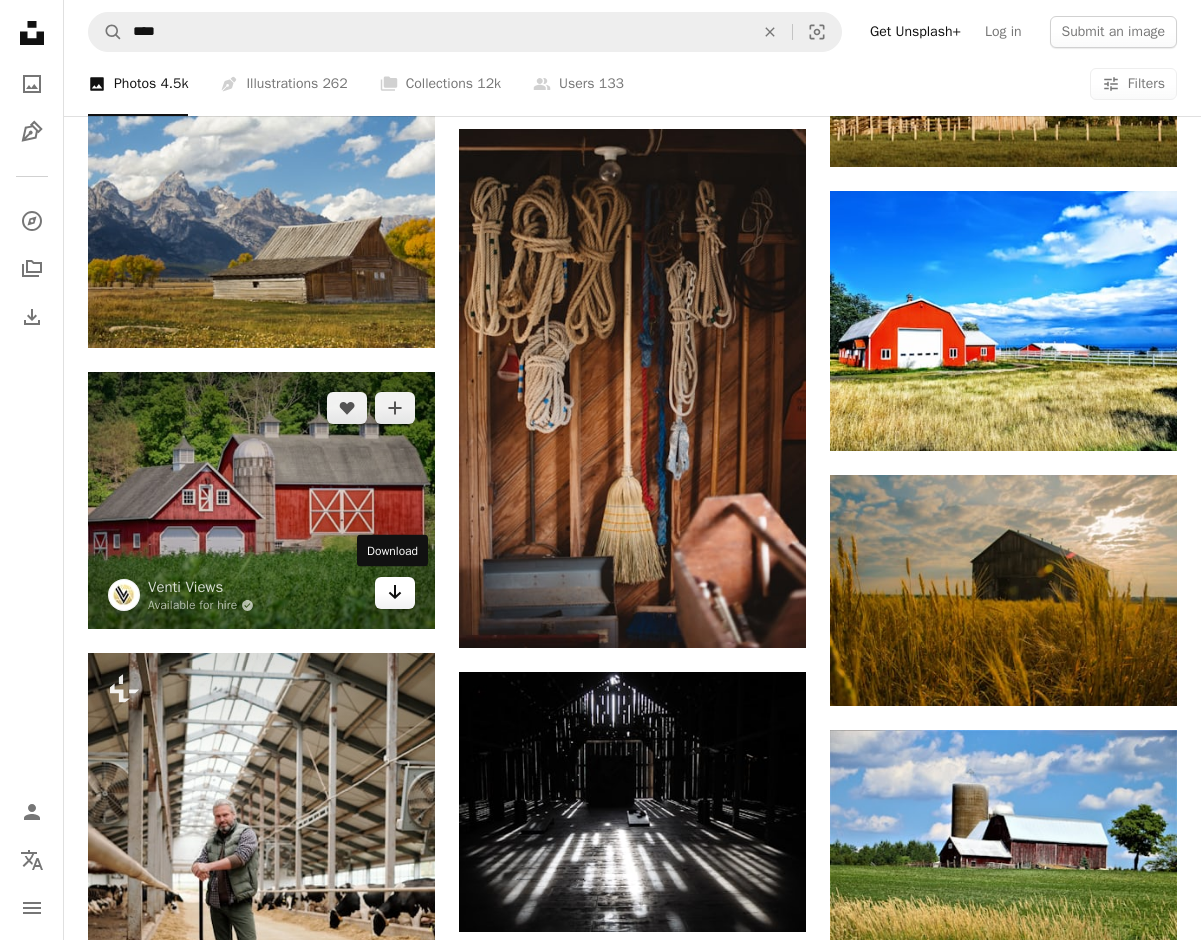 click on "Arrow pointing down" 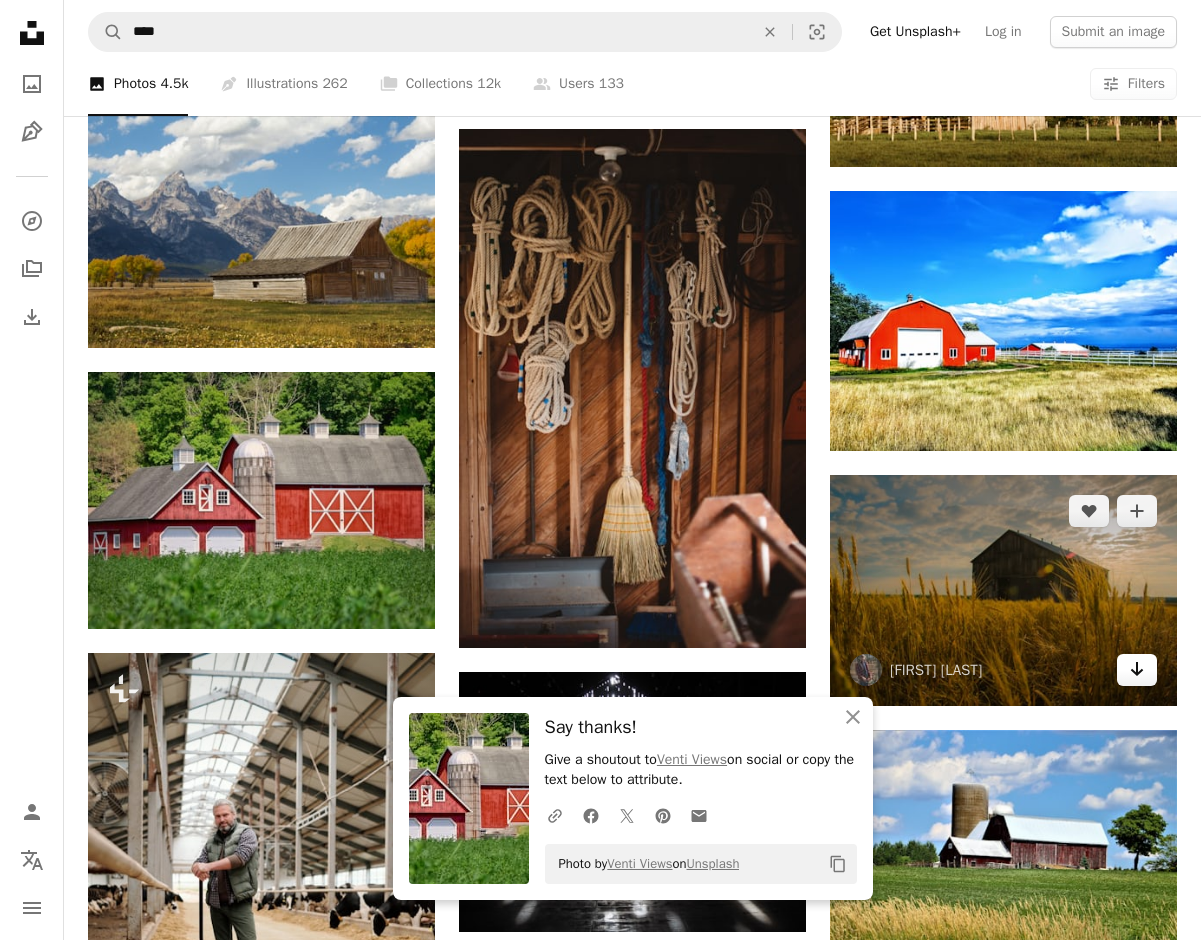click on "Arrow pointing down" 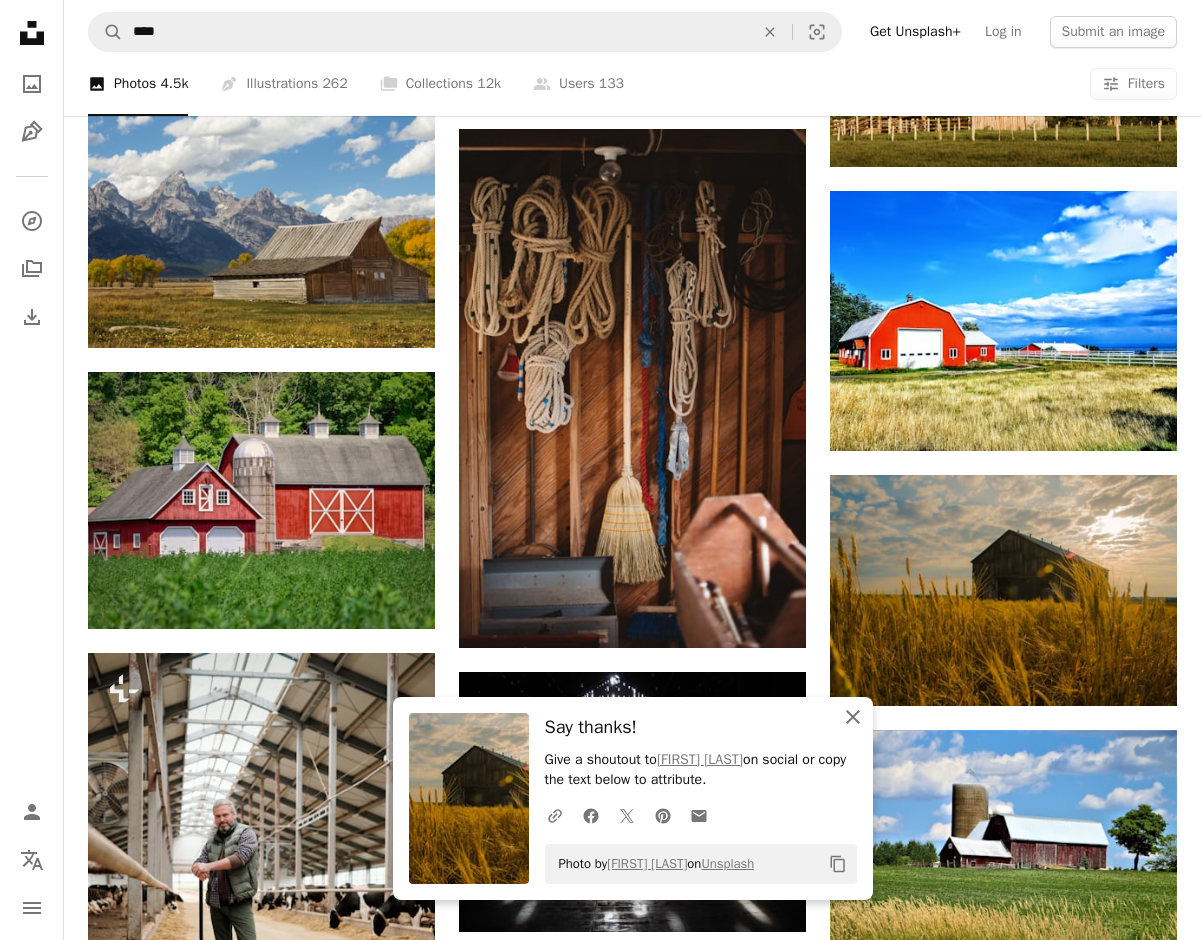 click on "An X shape" 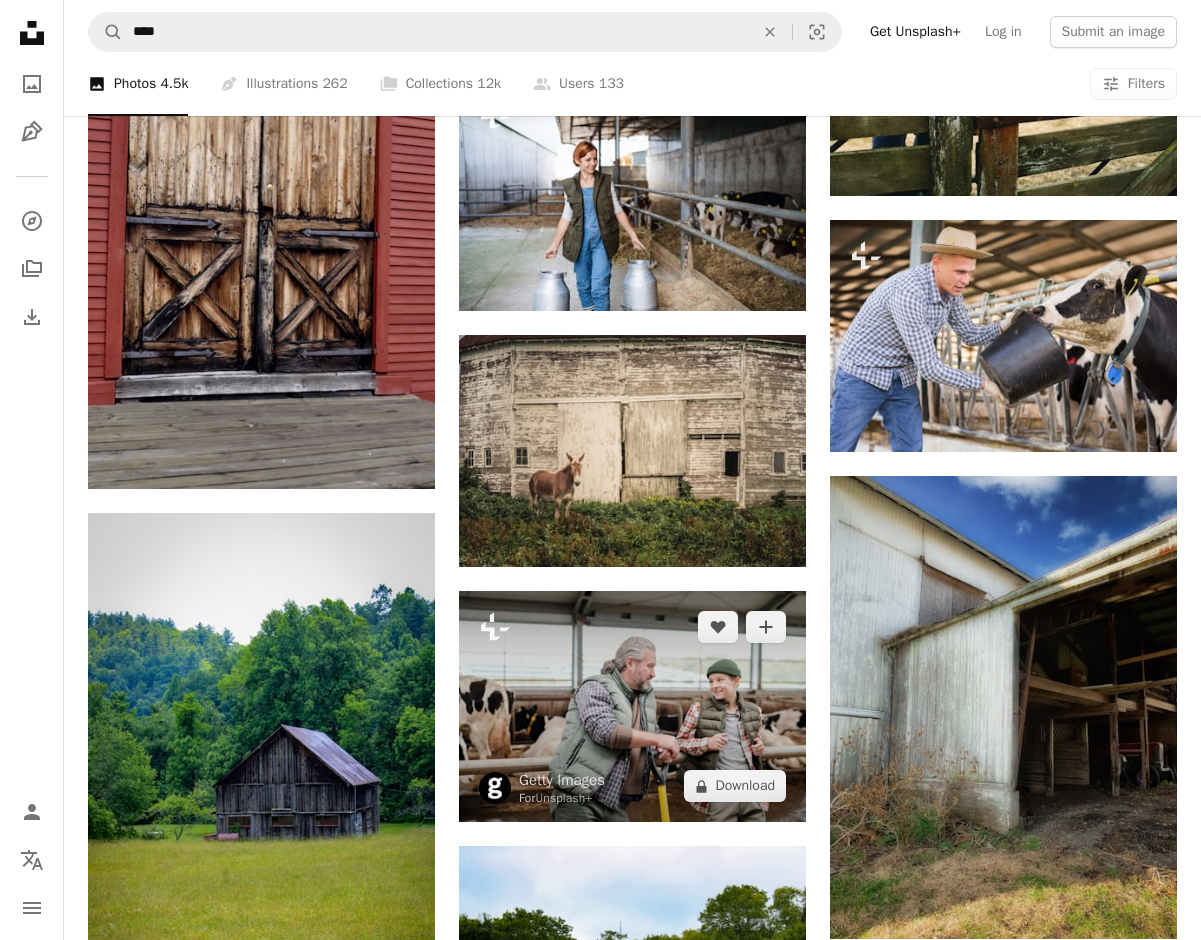 scroll, scrollTop: 15281, scrollLeft: 0, axis: vertical 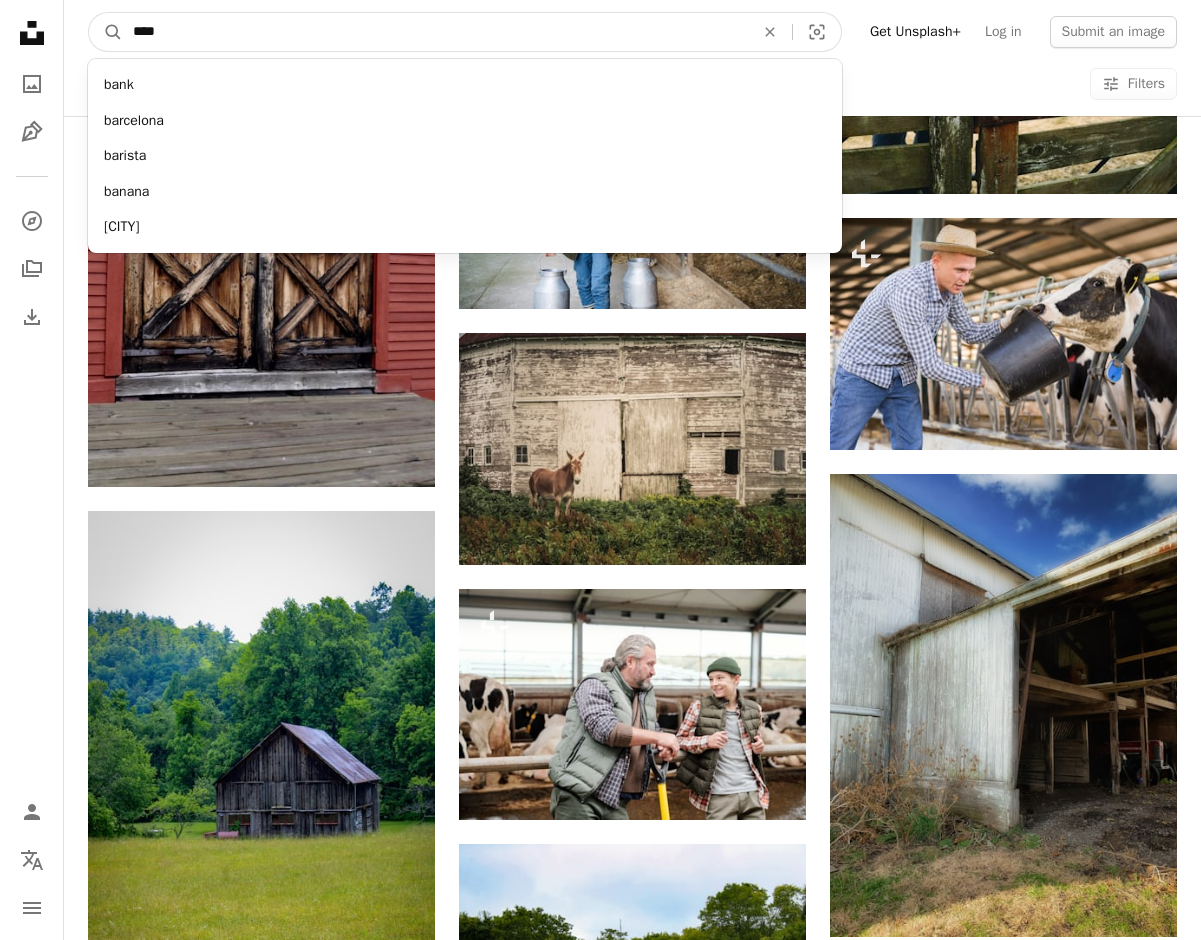 drag, startPoint x: 182, startPoint y: 39, endPoint x: 136, endPoint y: 30, distance: 46.872166 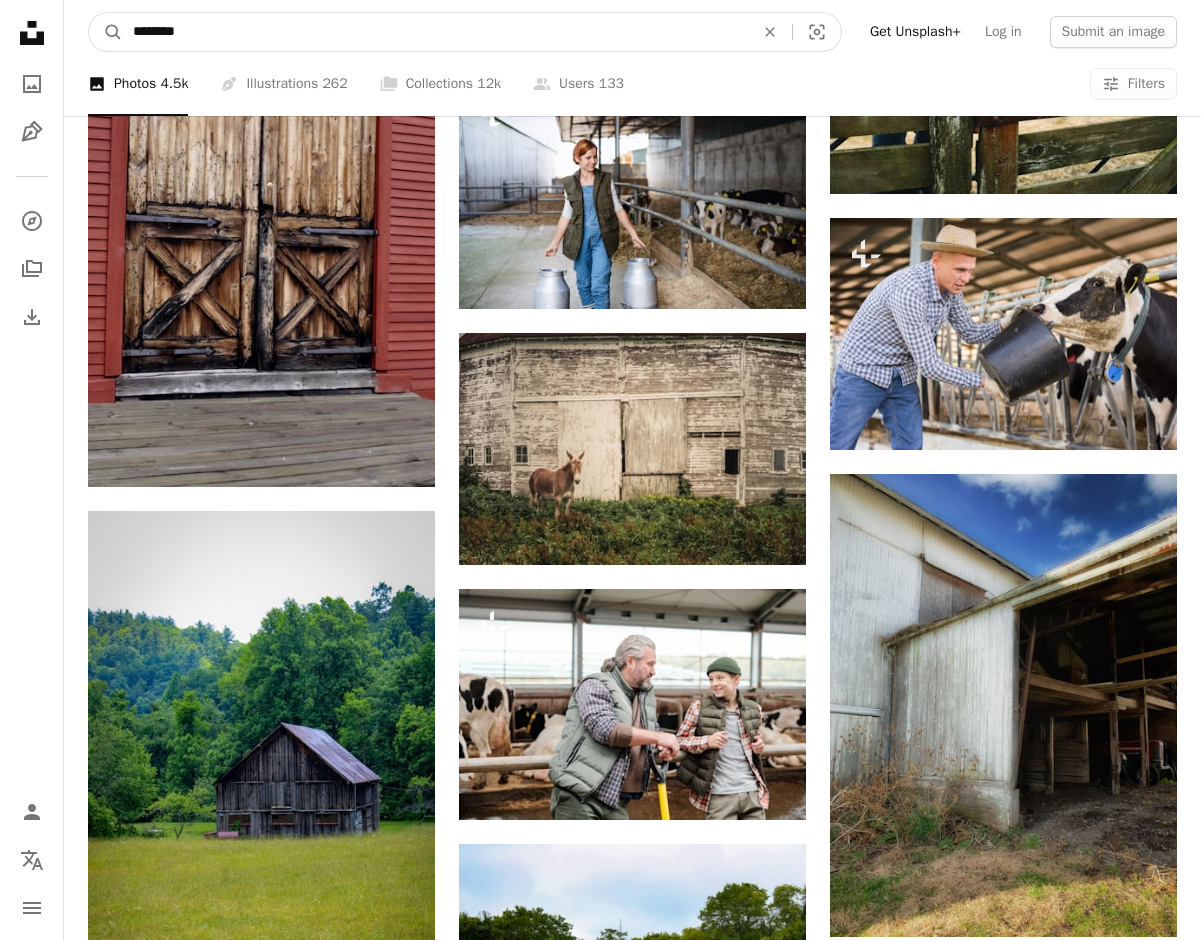 type on "*********" 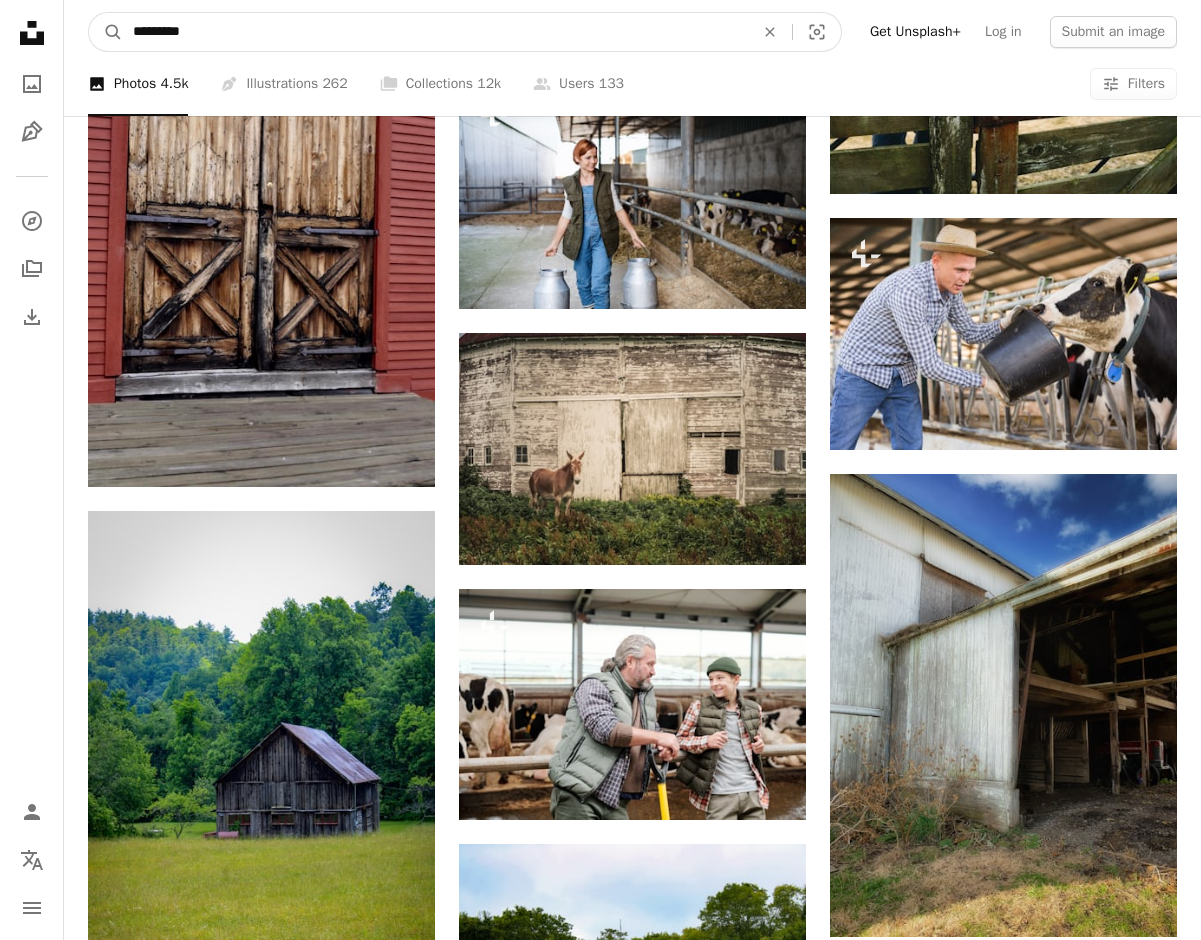 click on "A magnifying glass" at bounding box center [106, 32] 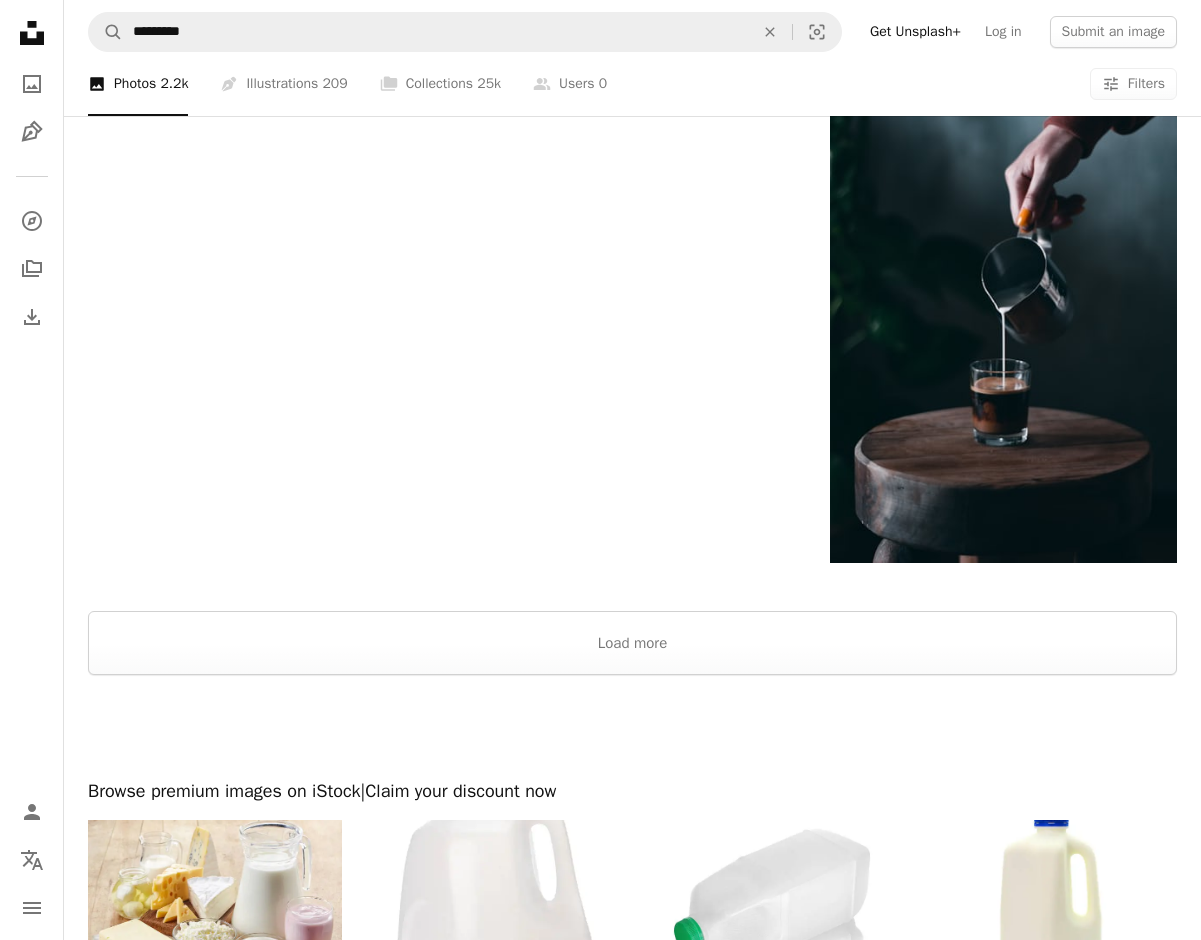 scroll, scrollTop: 3372, scrollLeft: 0, axis: vertical 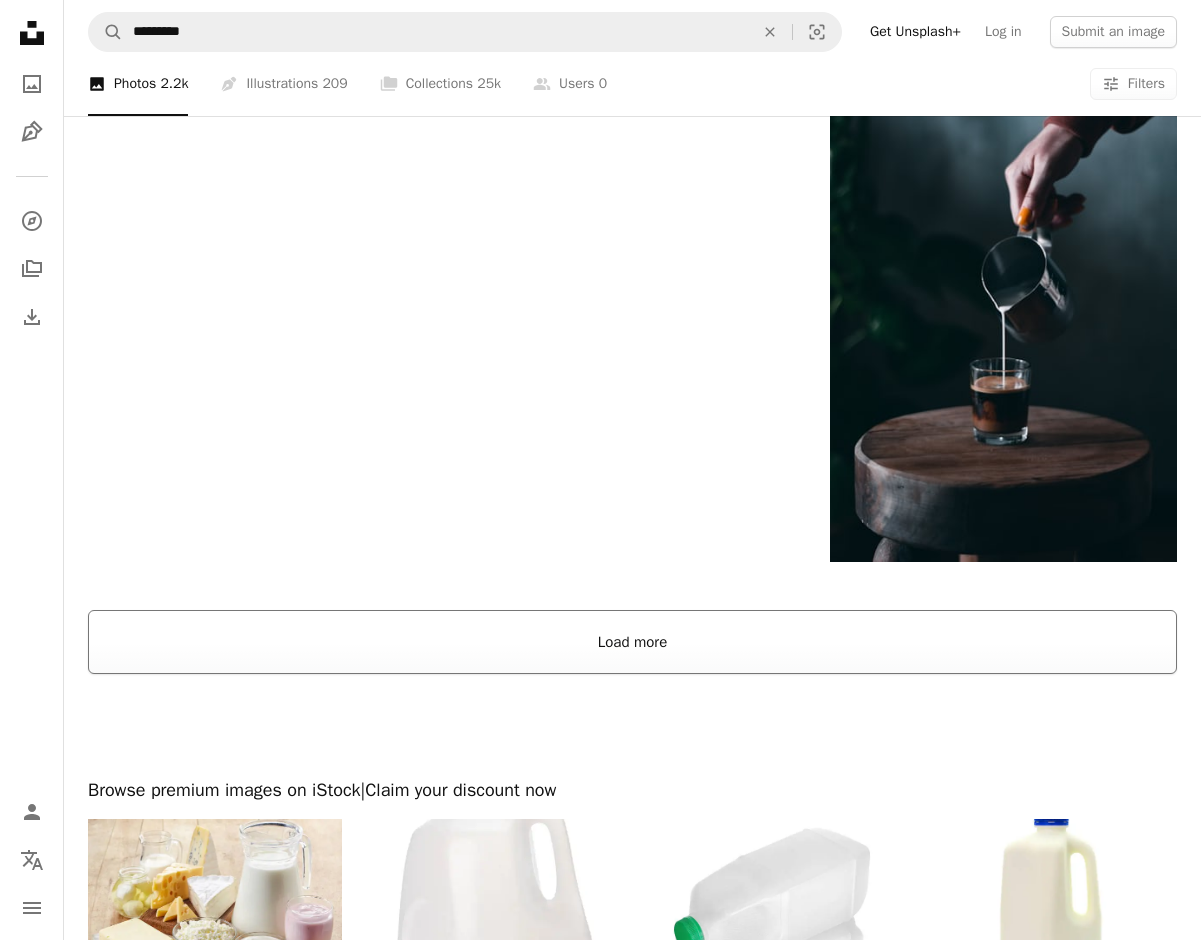 click on "Load more" at bounding box center [632, 642] 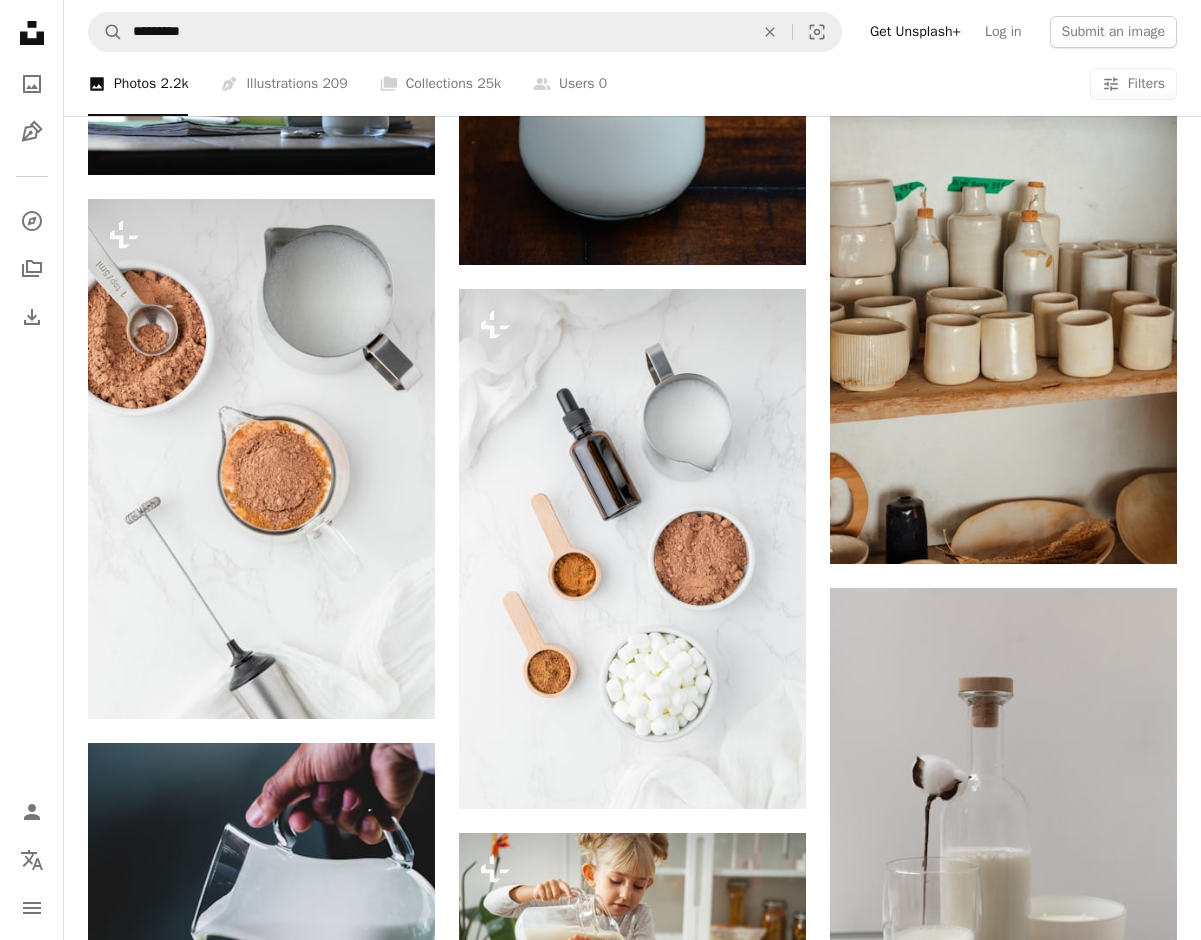 scroll, scrollTop: 9052, scrollLeft: 0, axis: vertical 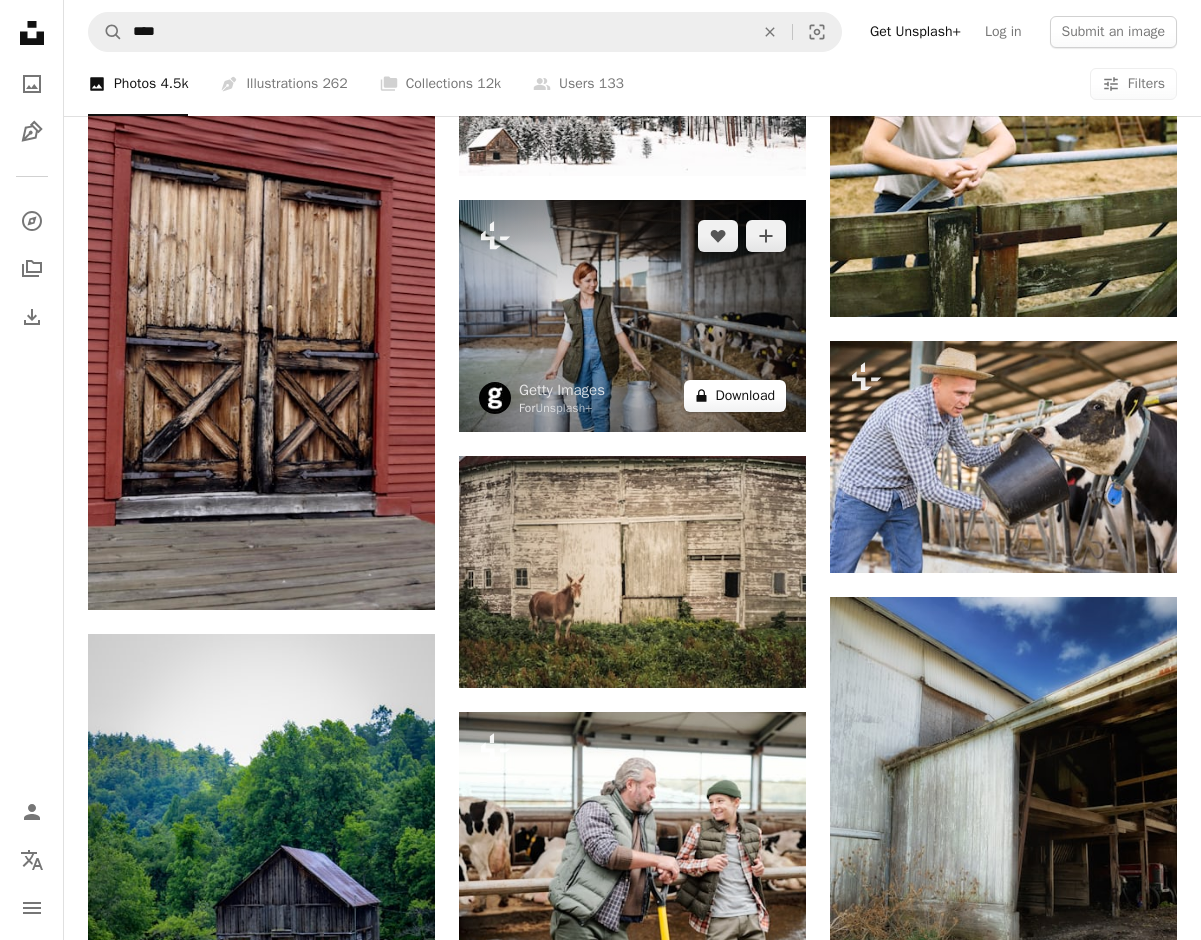 click on "A lock Download" at bounding box center [735, 396] 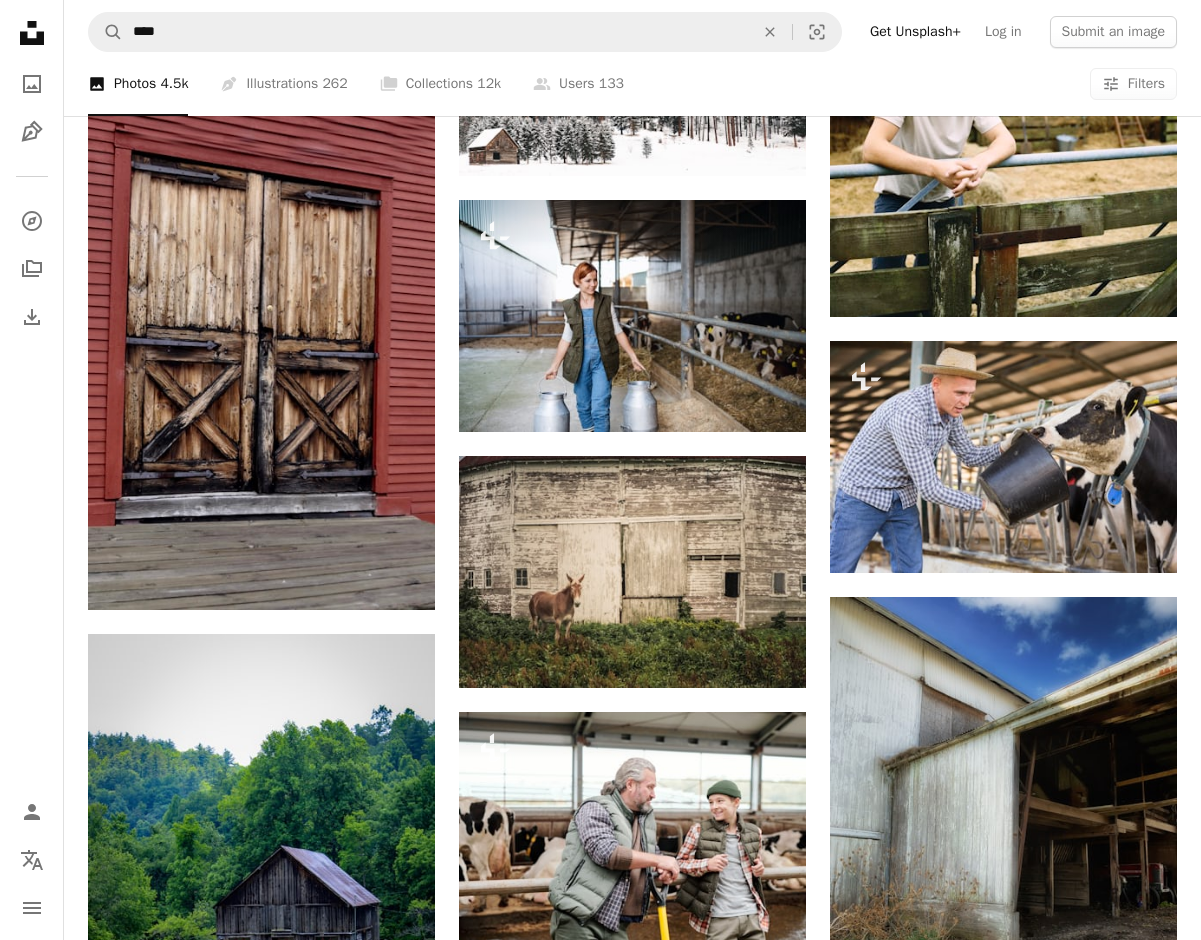 click on "An X shape" at bounding box center (20, 20) 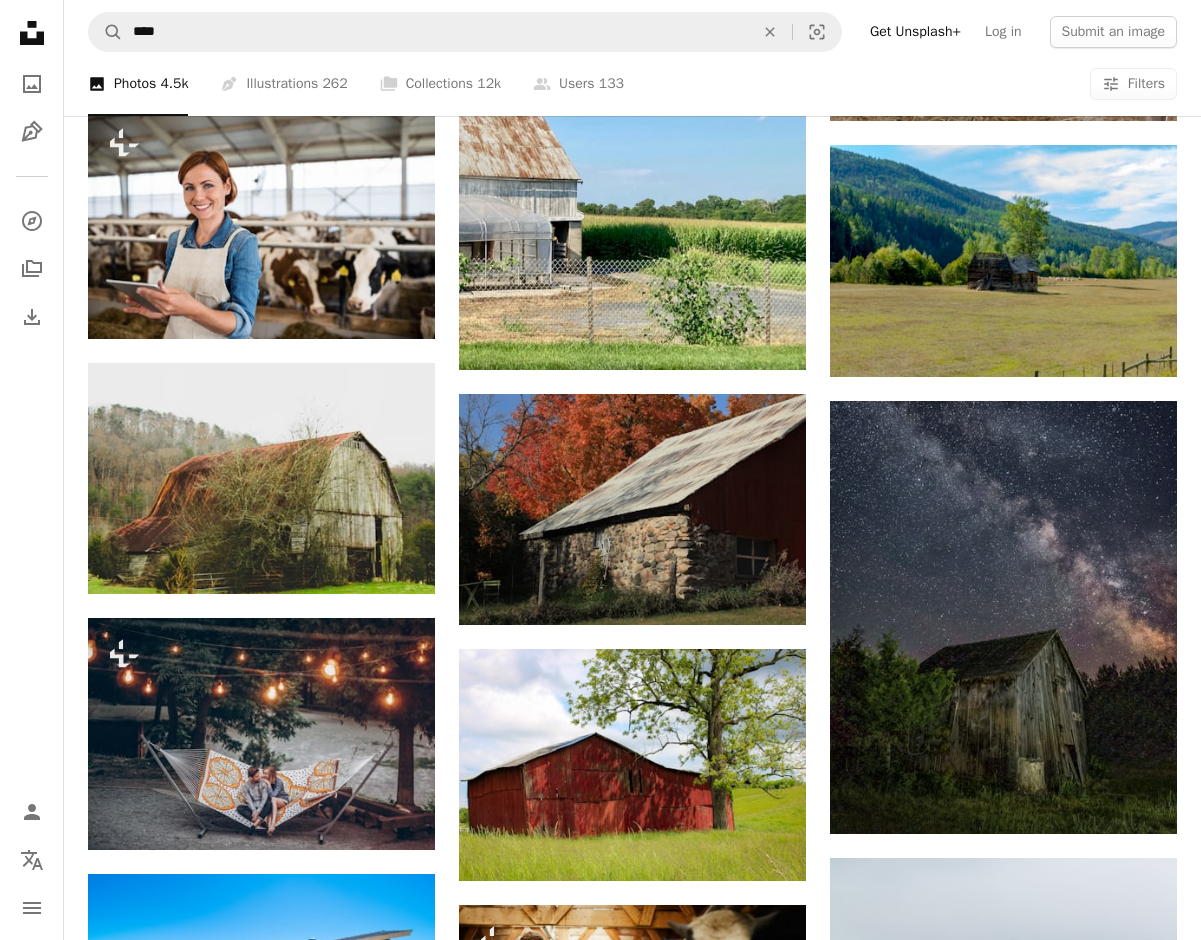 scroll, scrollTop: 19610, scrollLeft: 0, axis: vertical 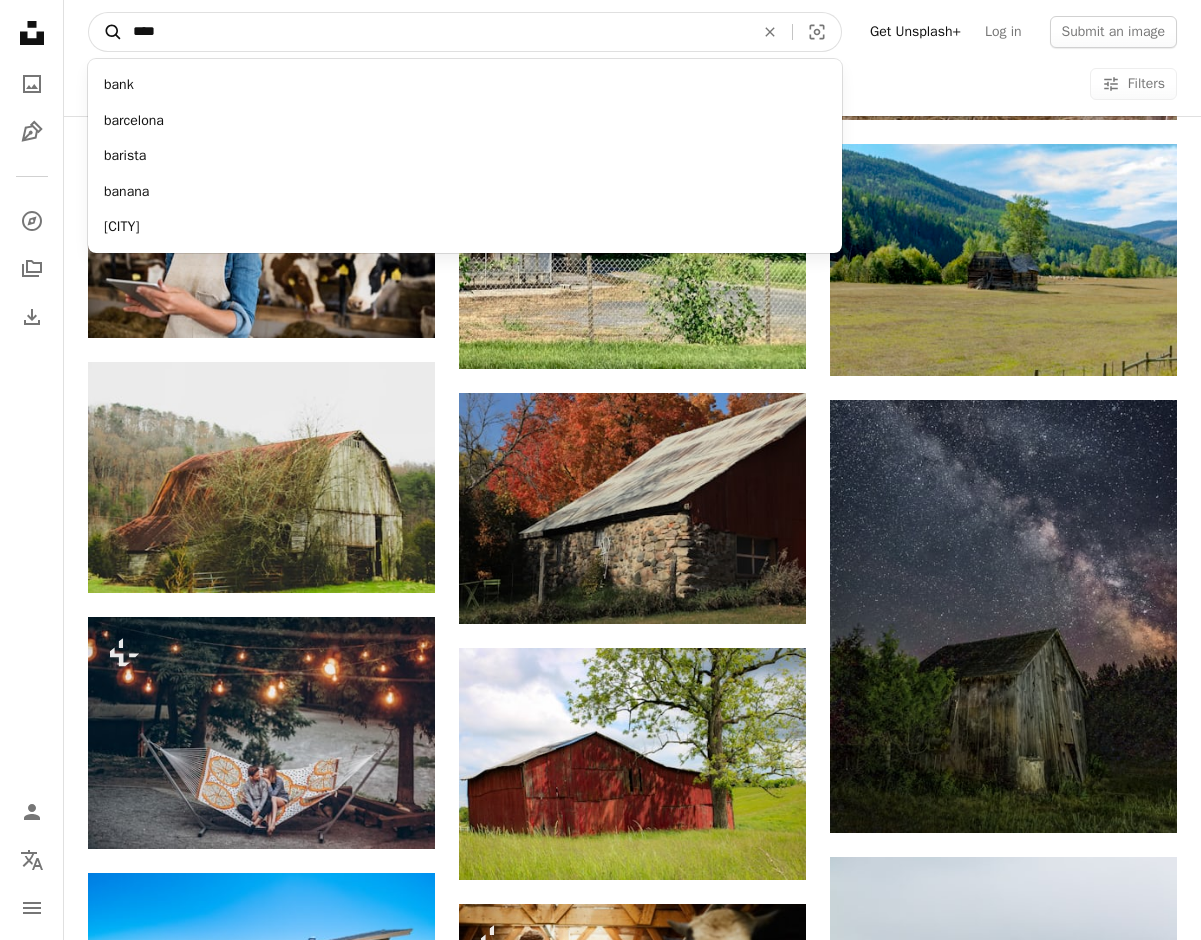 drag, startPoint x: 194, startPoint y: 42, endPoint x: 116, endPoint y: 36, distance: 78.23043 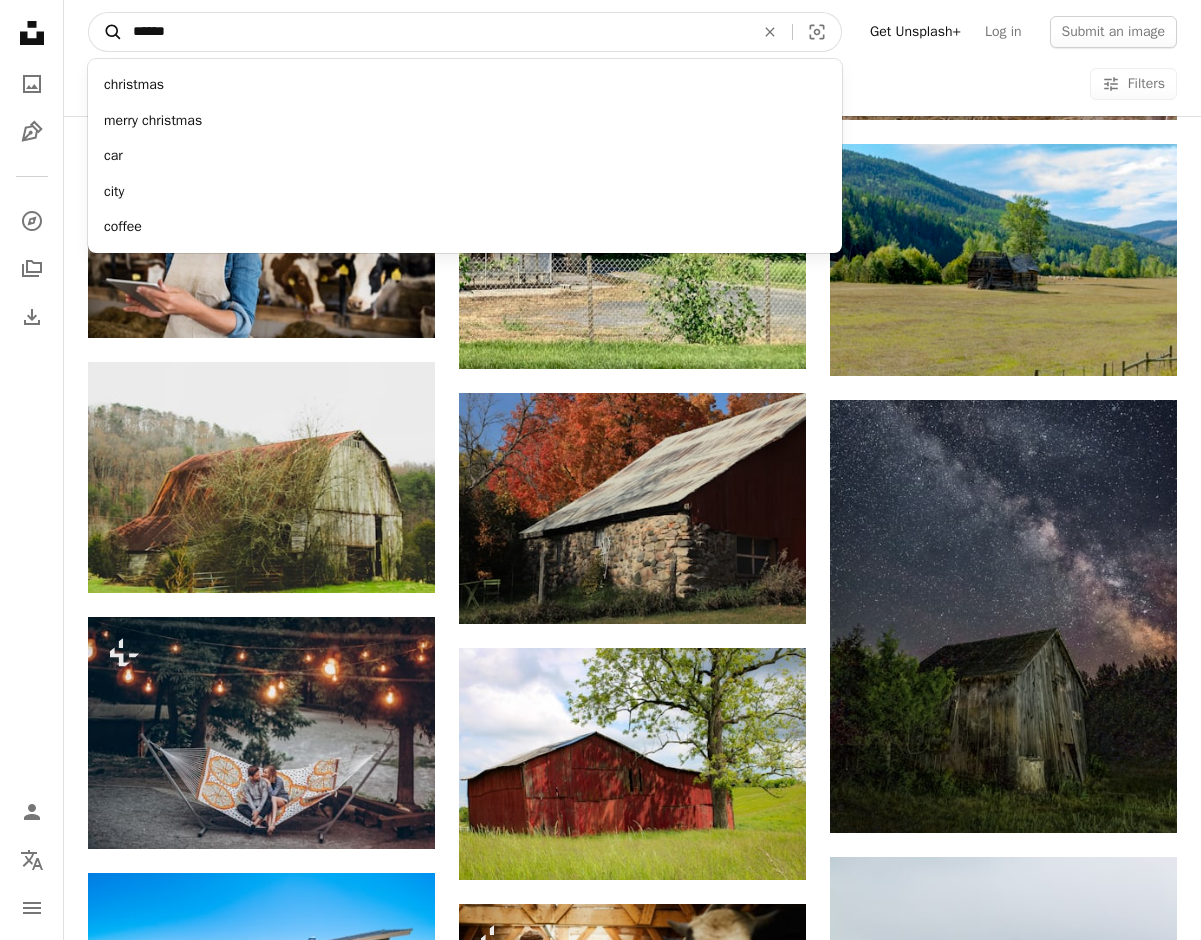 type on "*******" 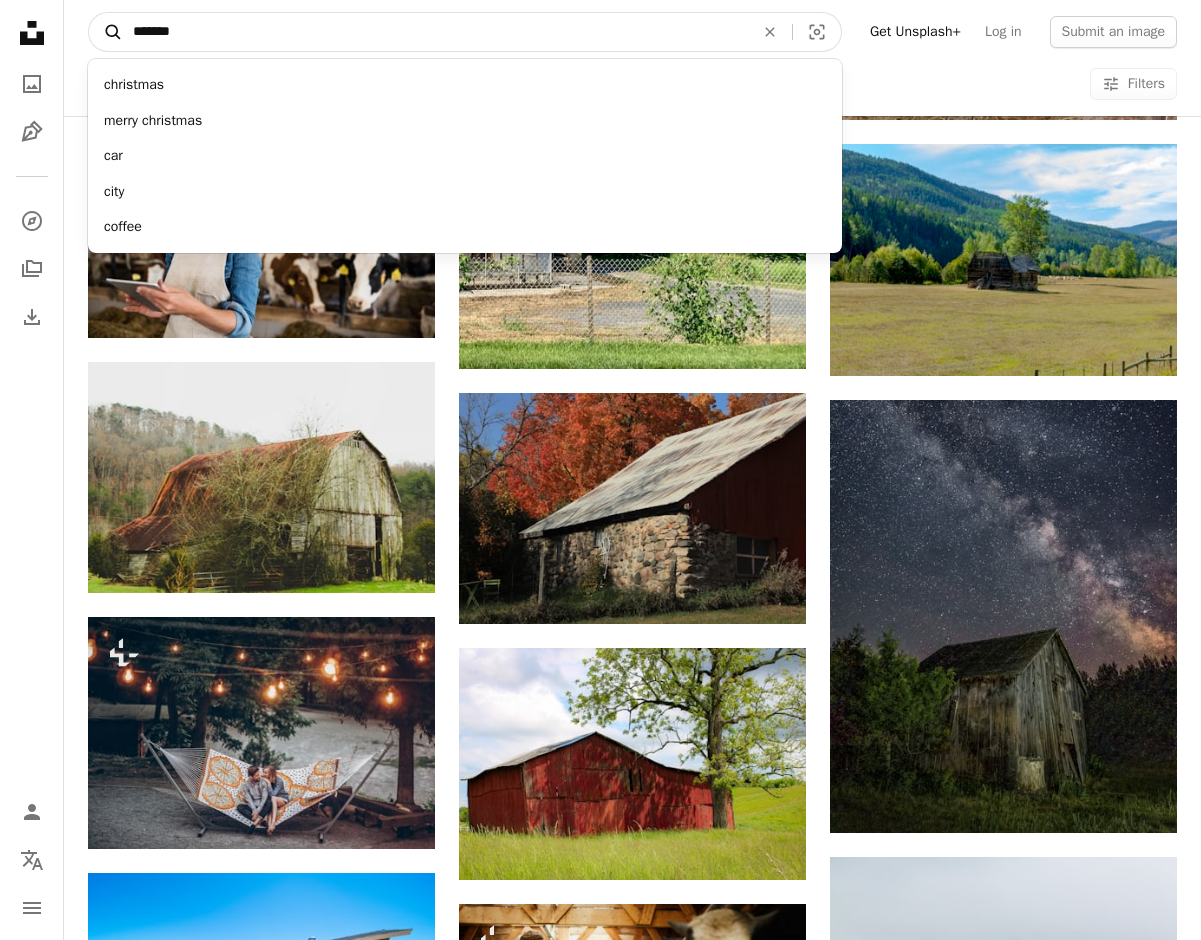 click on "A magnifying glass" at bounding box center (106, 32) 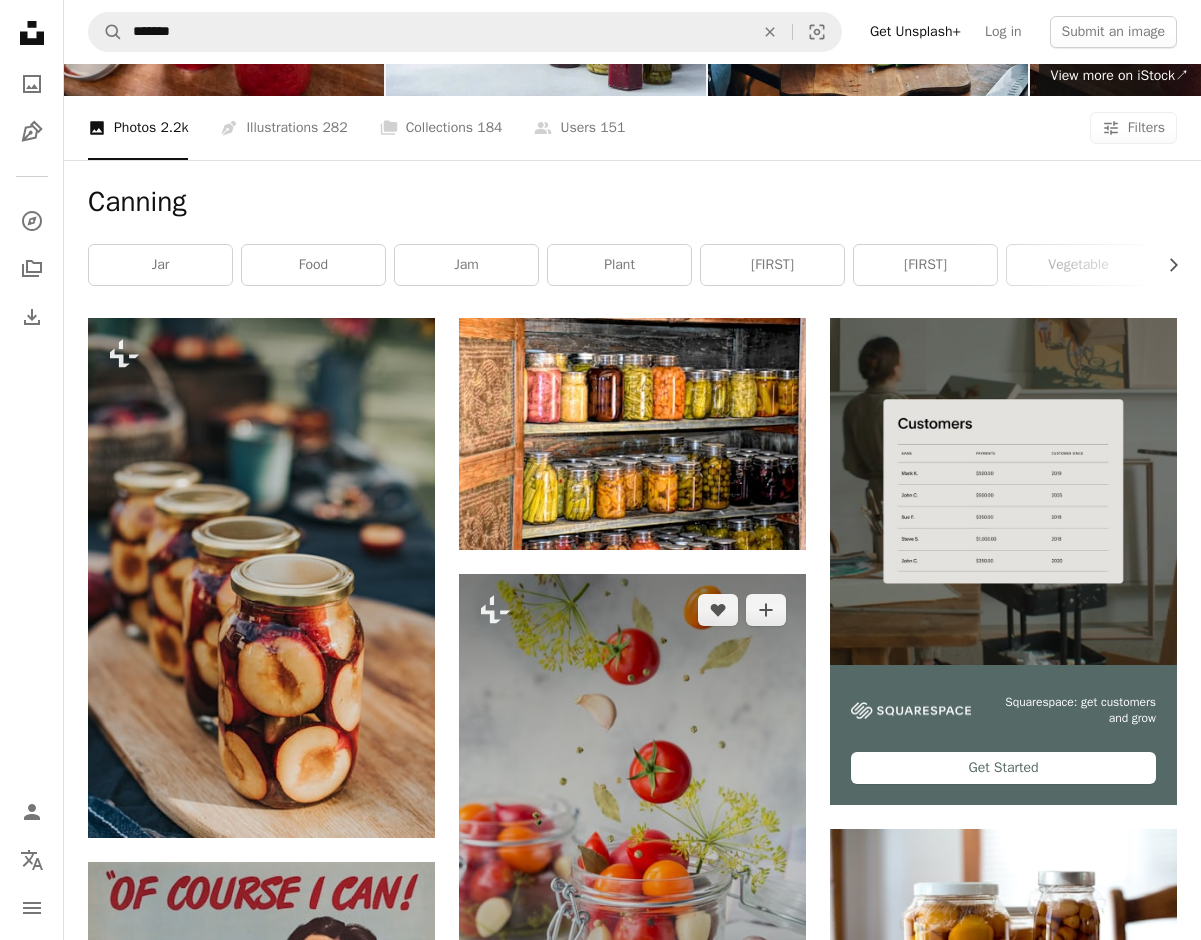 scroll, scrollTop: 169, scrollLeft: 0, axis: vertical 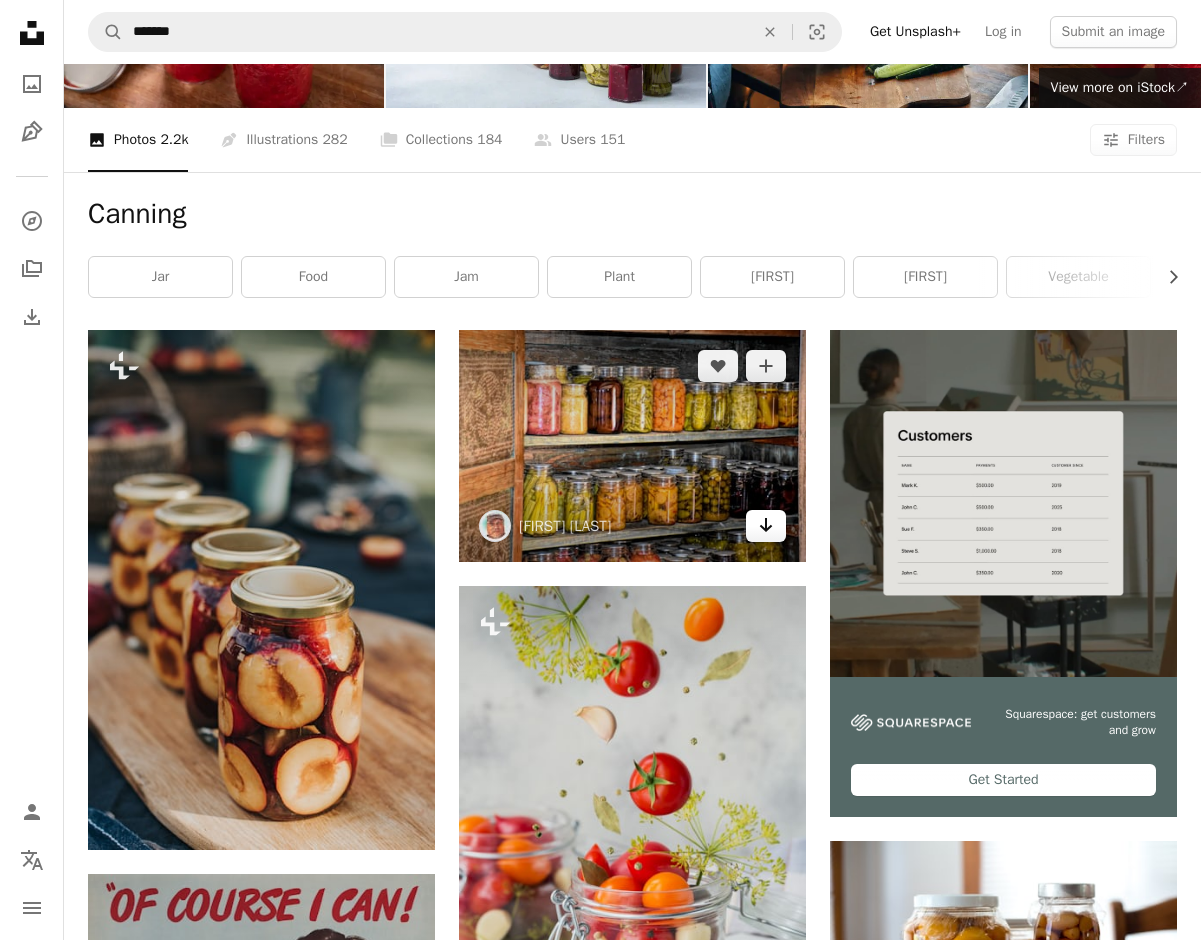 click on "Arrow pointing down" 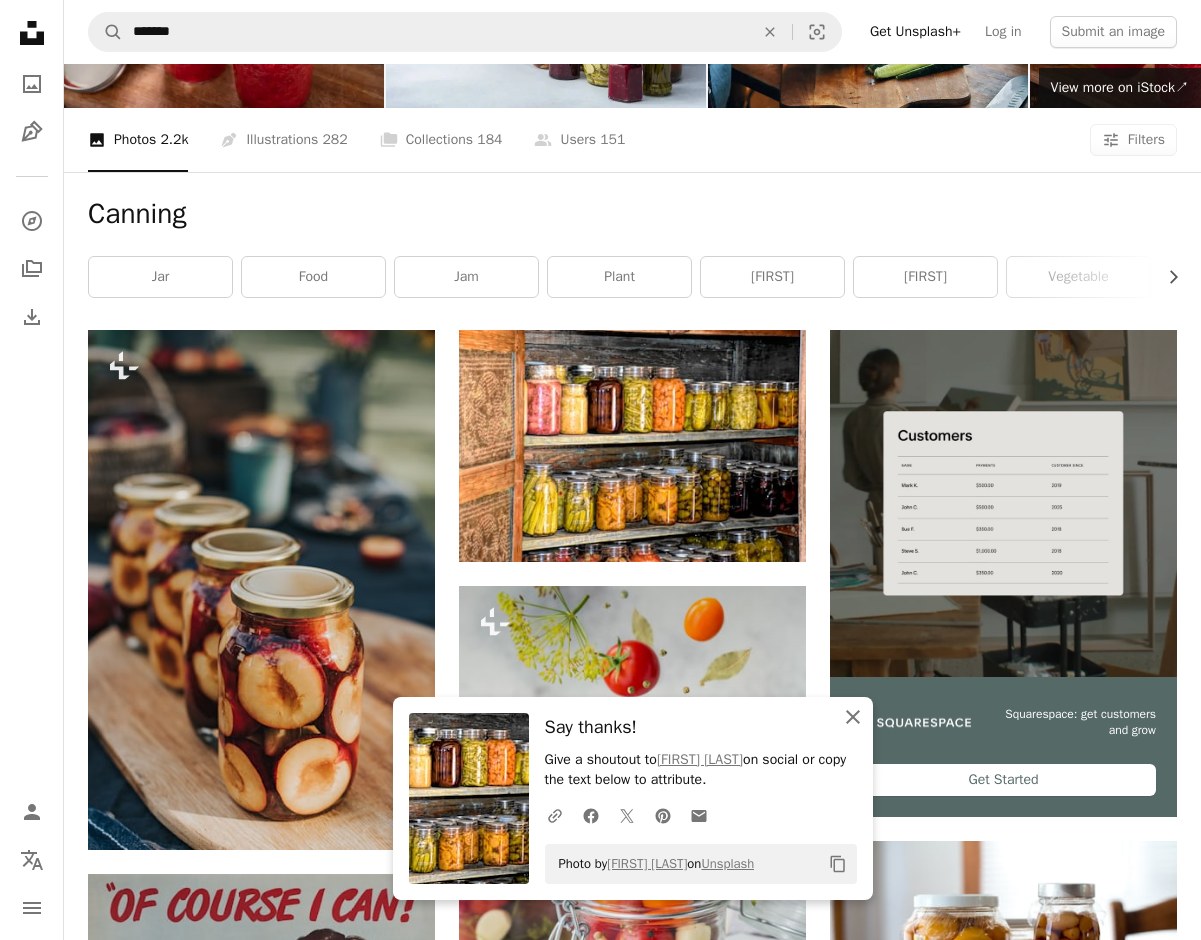 click 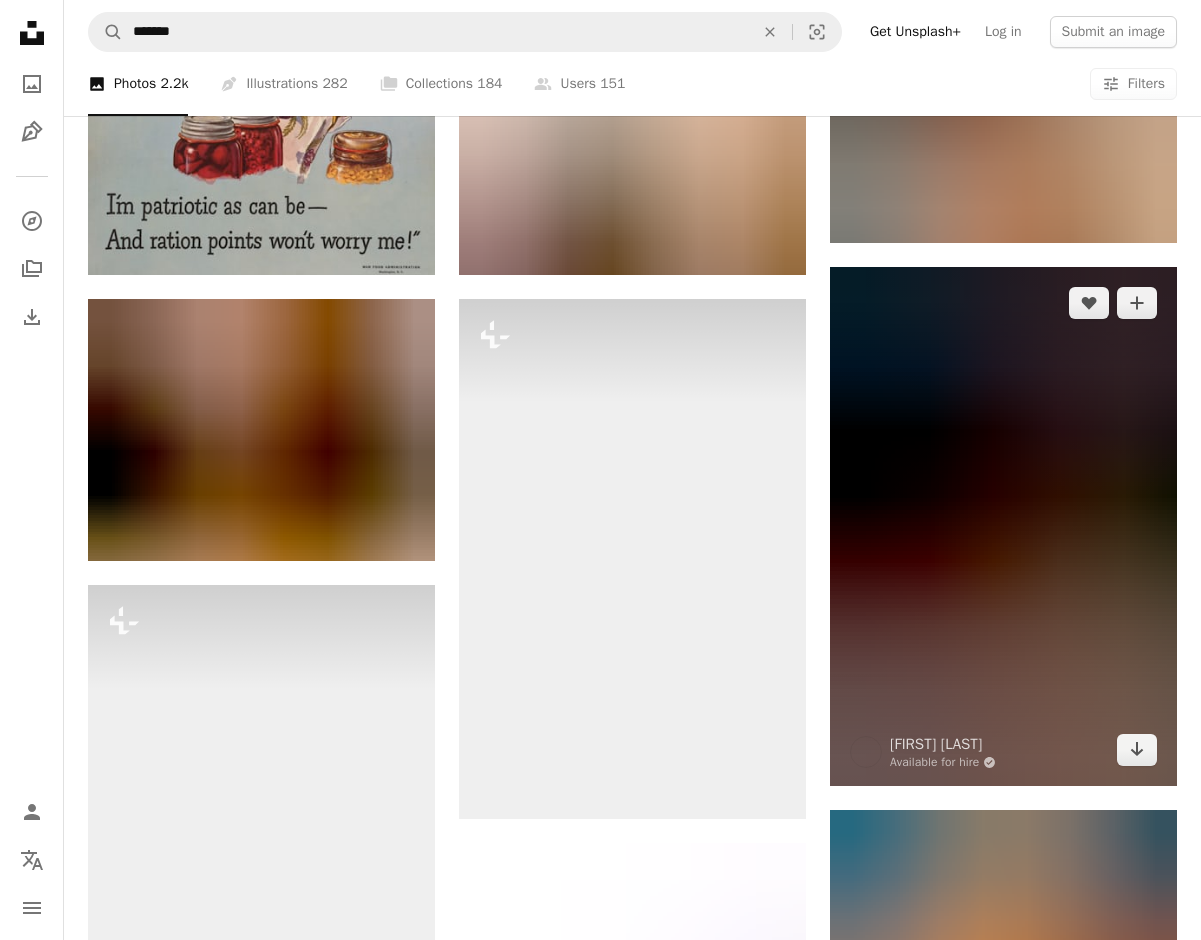scroll, scrollTop: 1252, scrollLeft: 0, axis: vertical 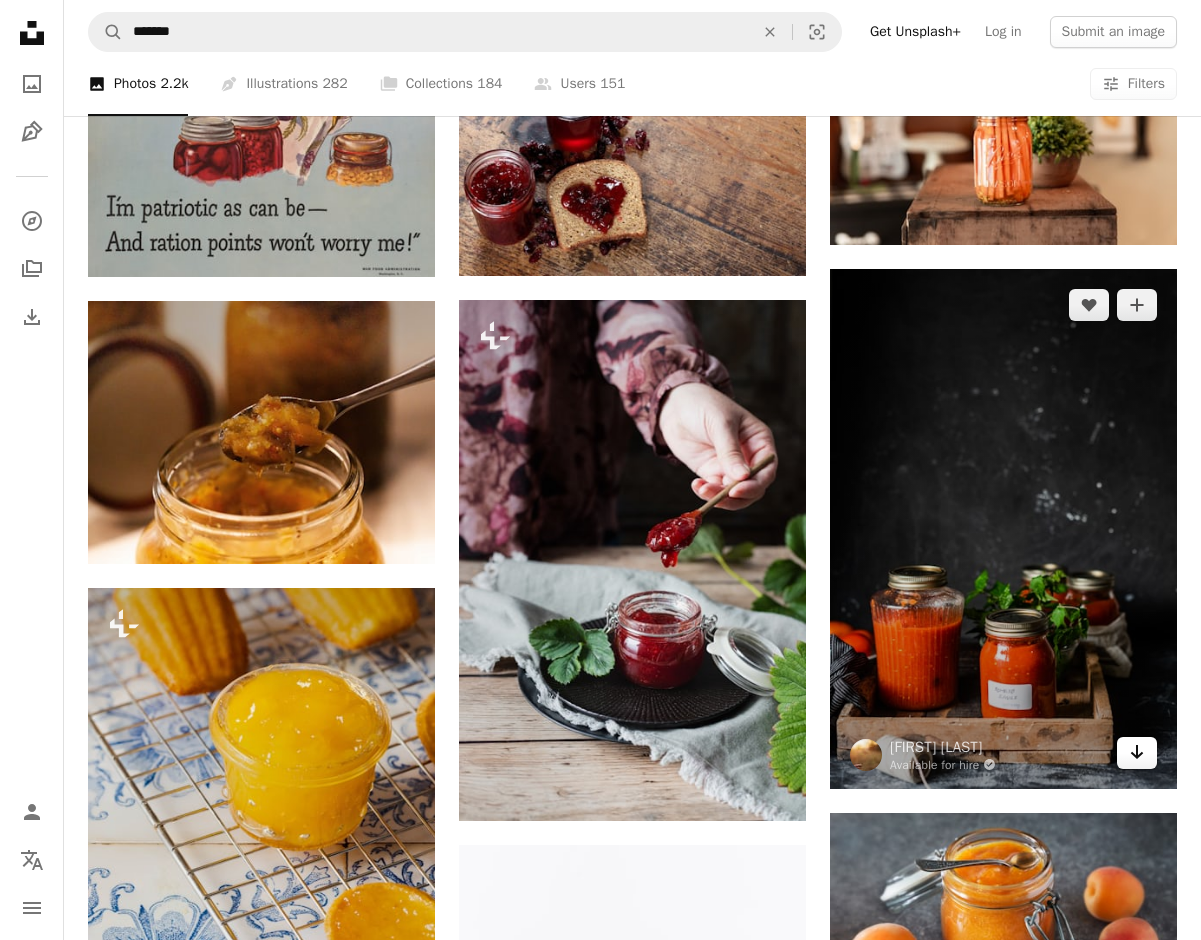 click on "Arrow pointing down" 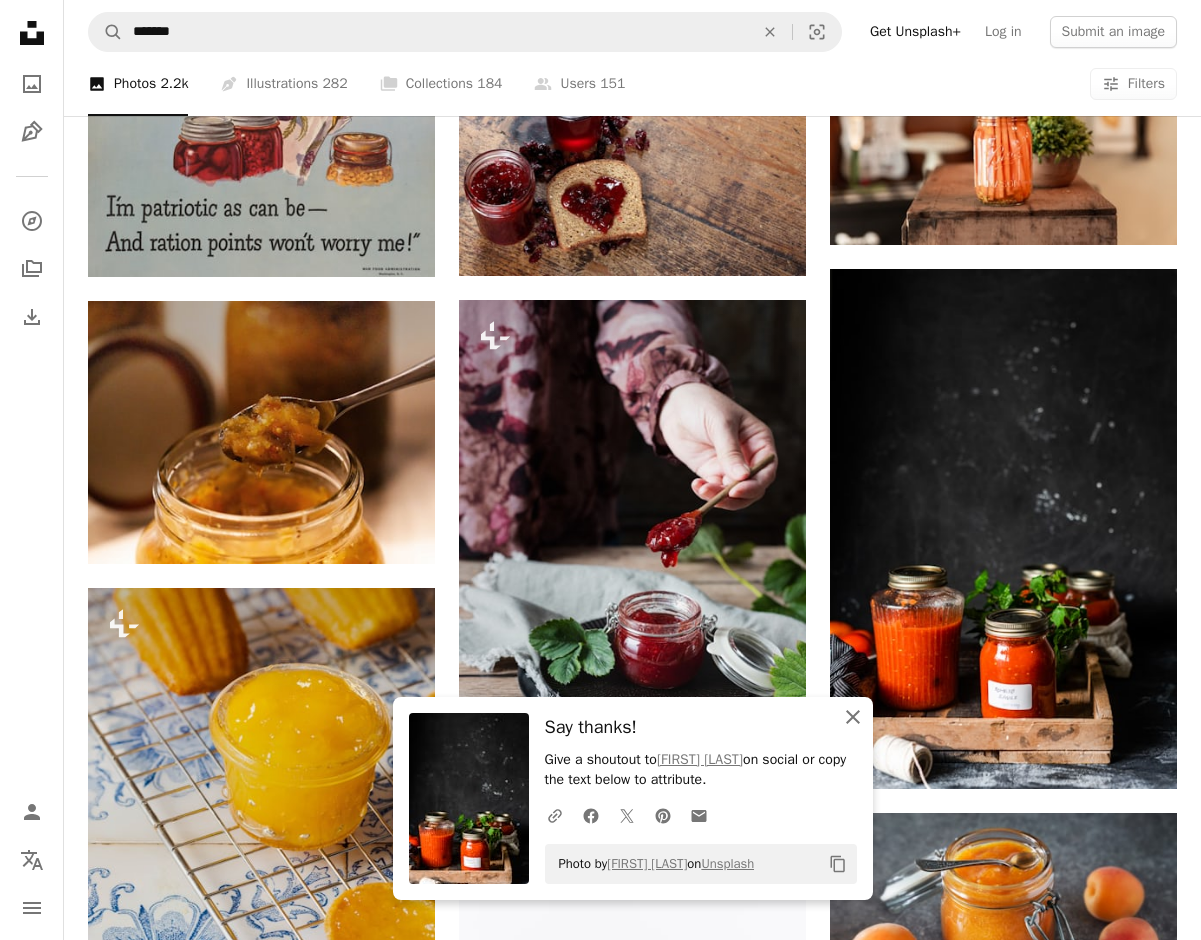 click on "An X shape" 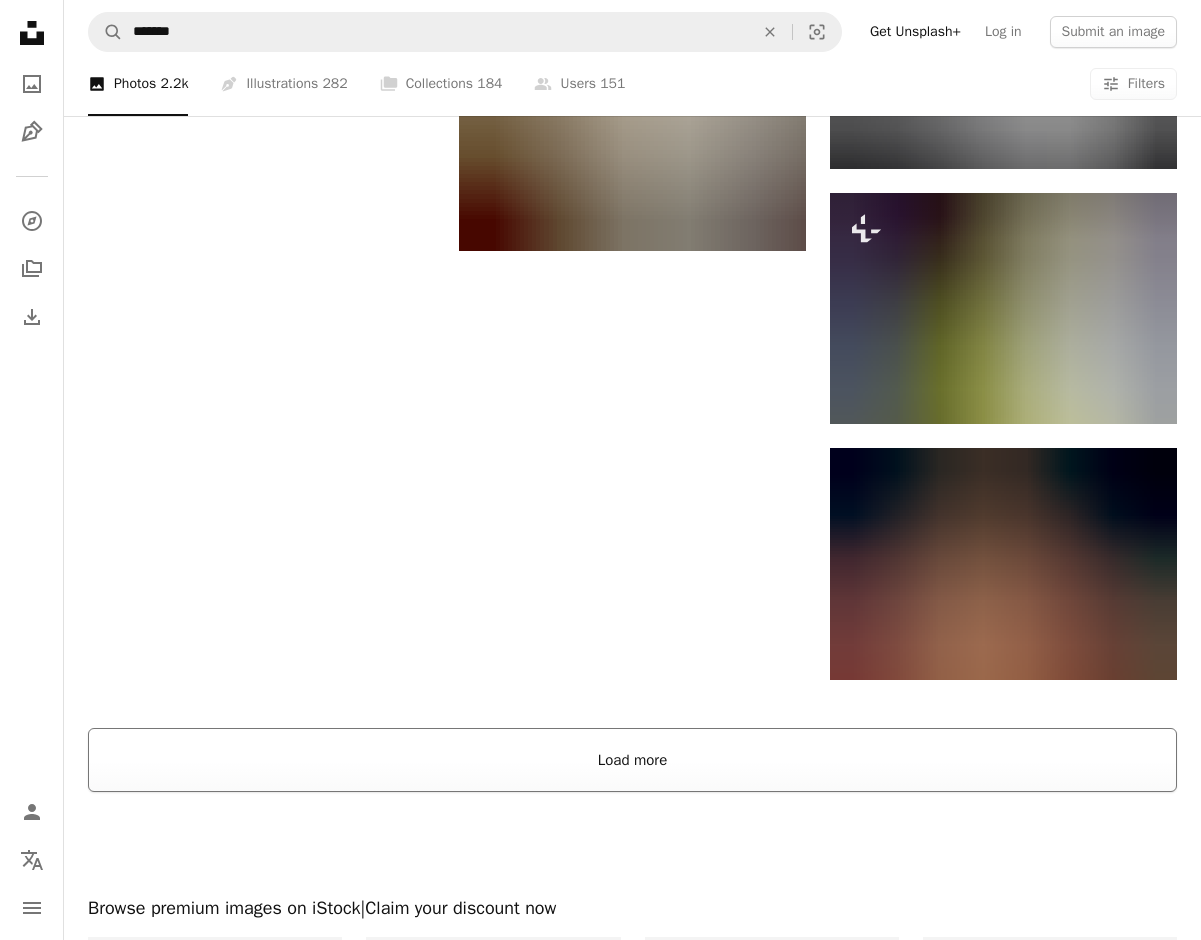 scroll, scrollTop: 2915, scrollLeft: 0, axis: vertical 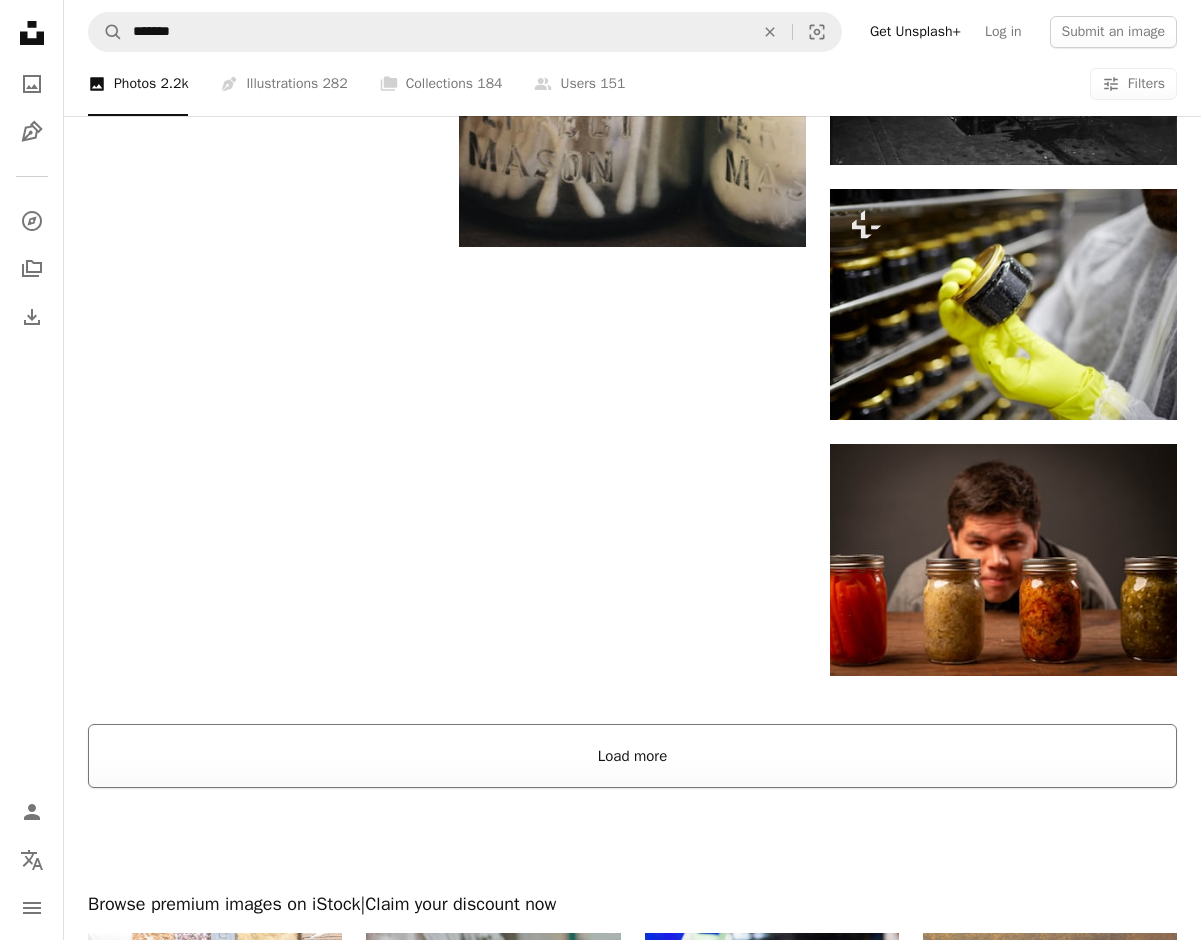 click on "Load more" at bounding box center [632, 756] 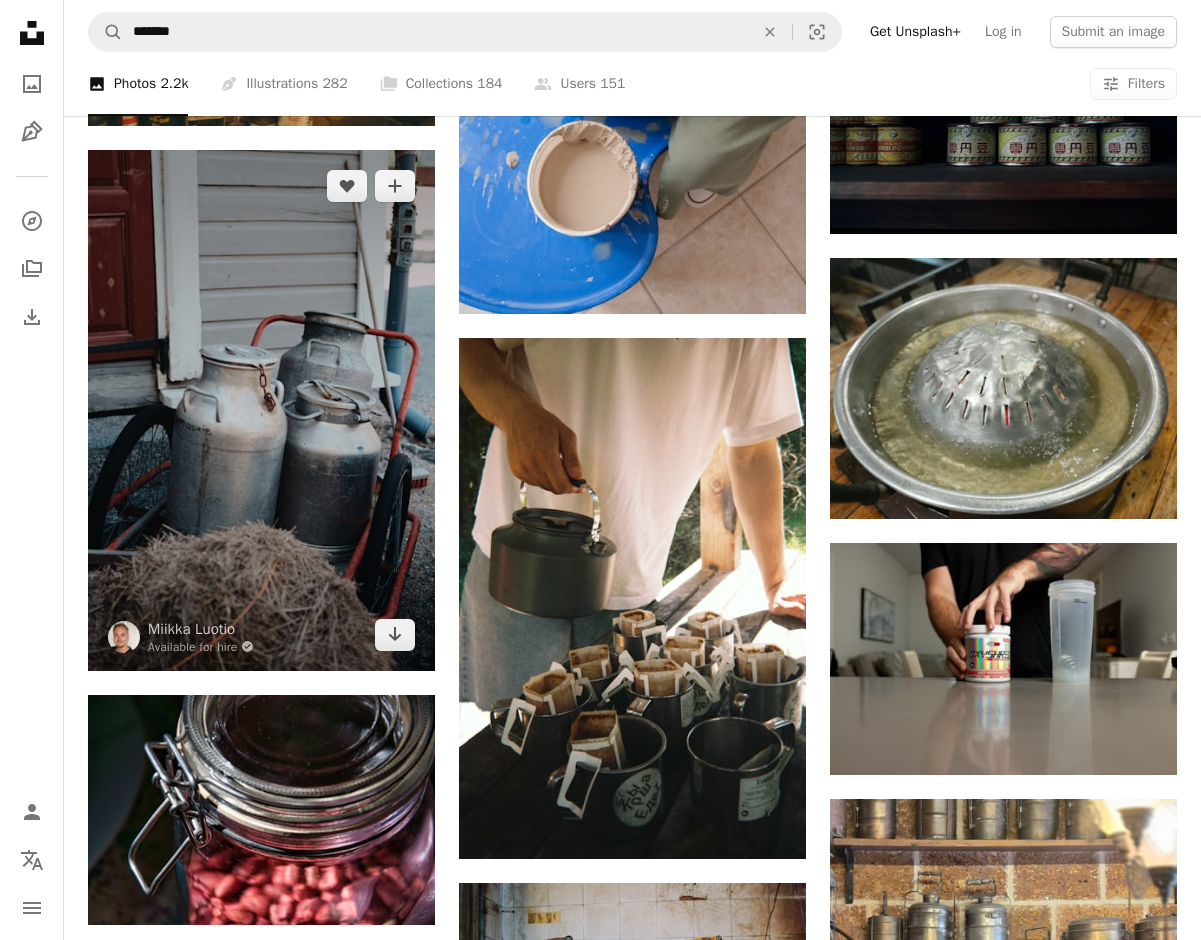 scroll, scrollTop: 14992, scrollLeft: 0, axis: vertical 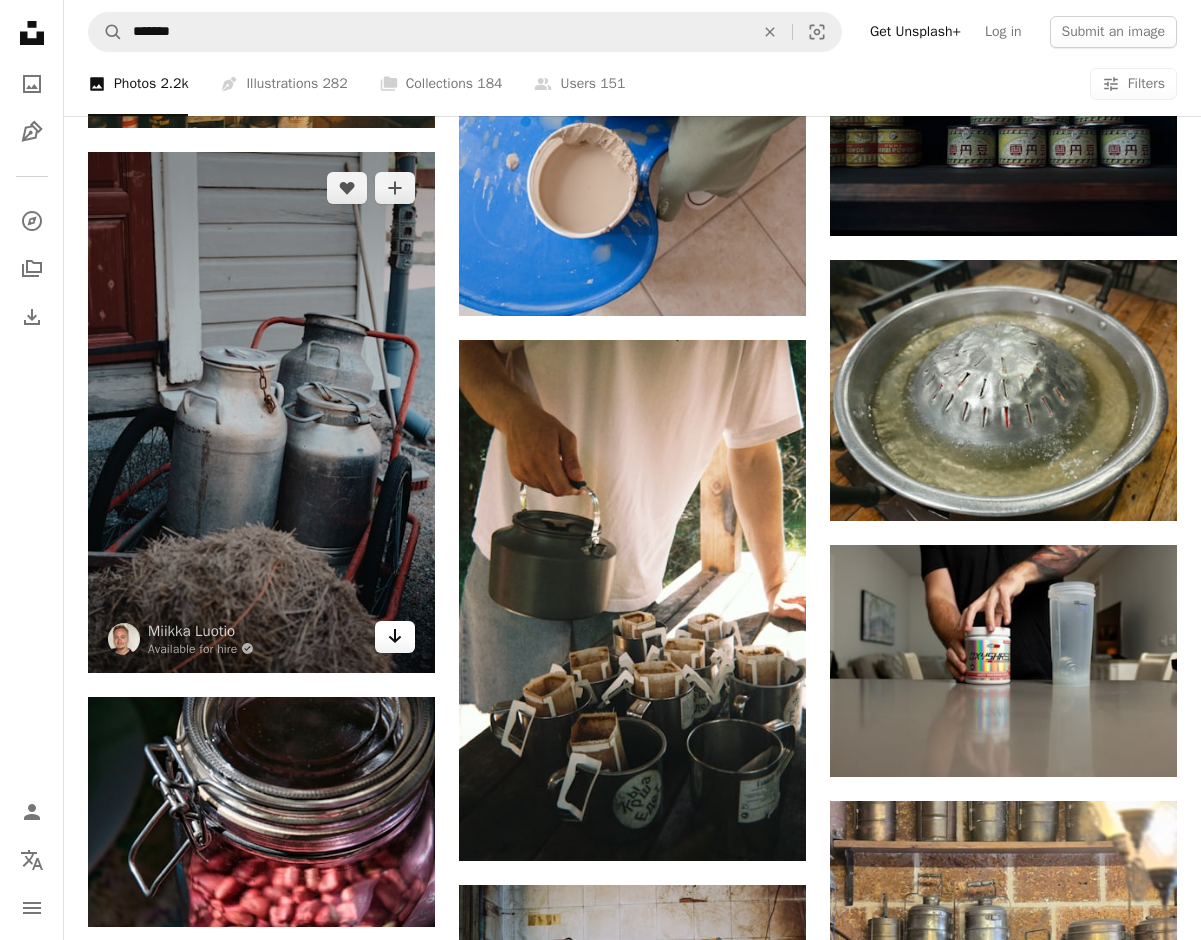 click on "Arrow pointing down" at bounding box center [395, 637] 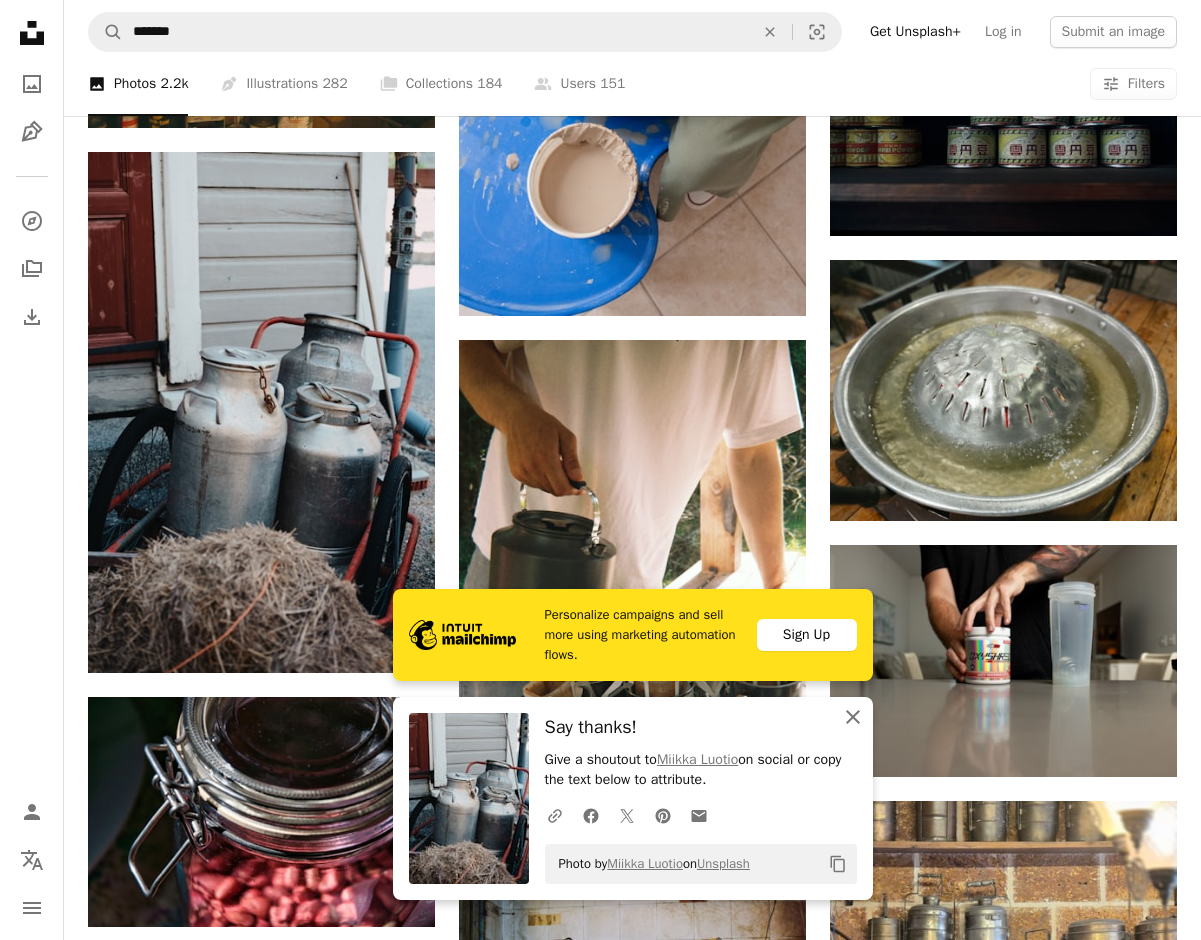 click on "An X shape" 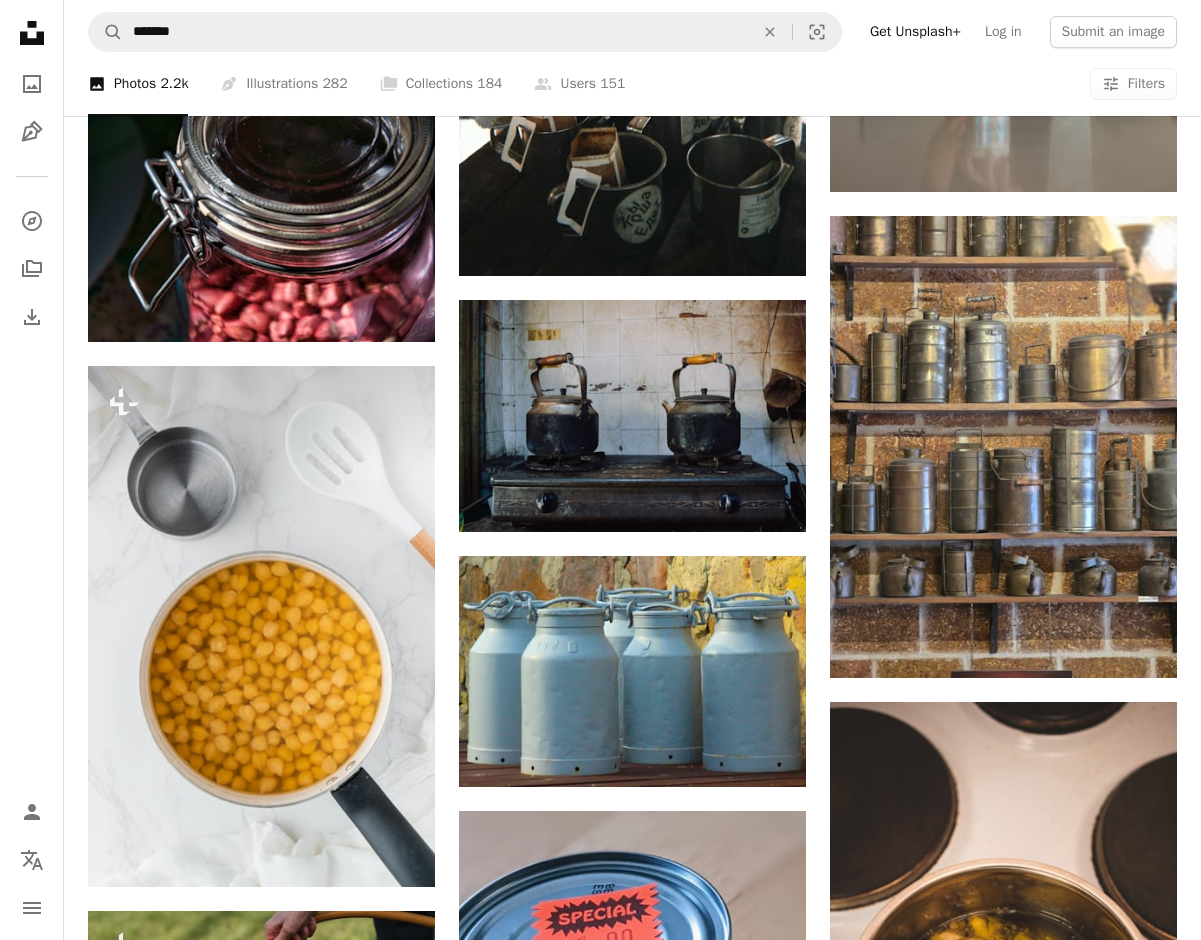 scroll, scrollTop: 15581, scrollLeft: 0, axis: vertical 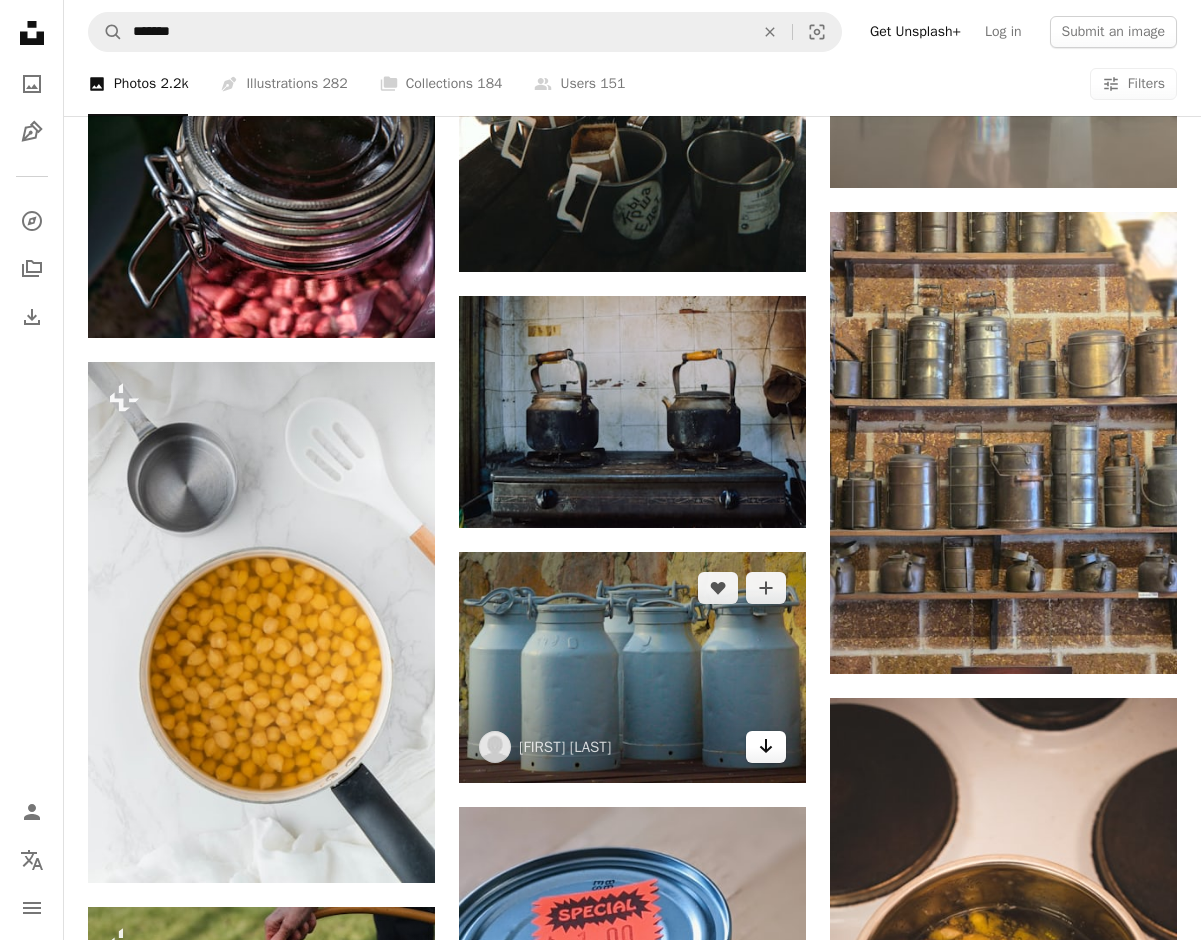 click on "Arrow pointing down" 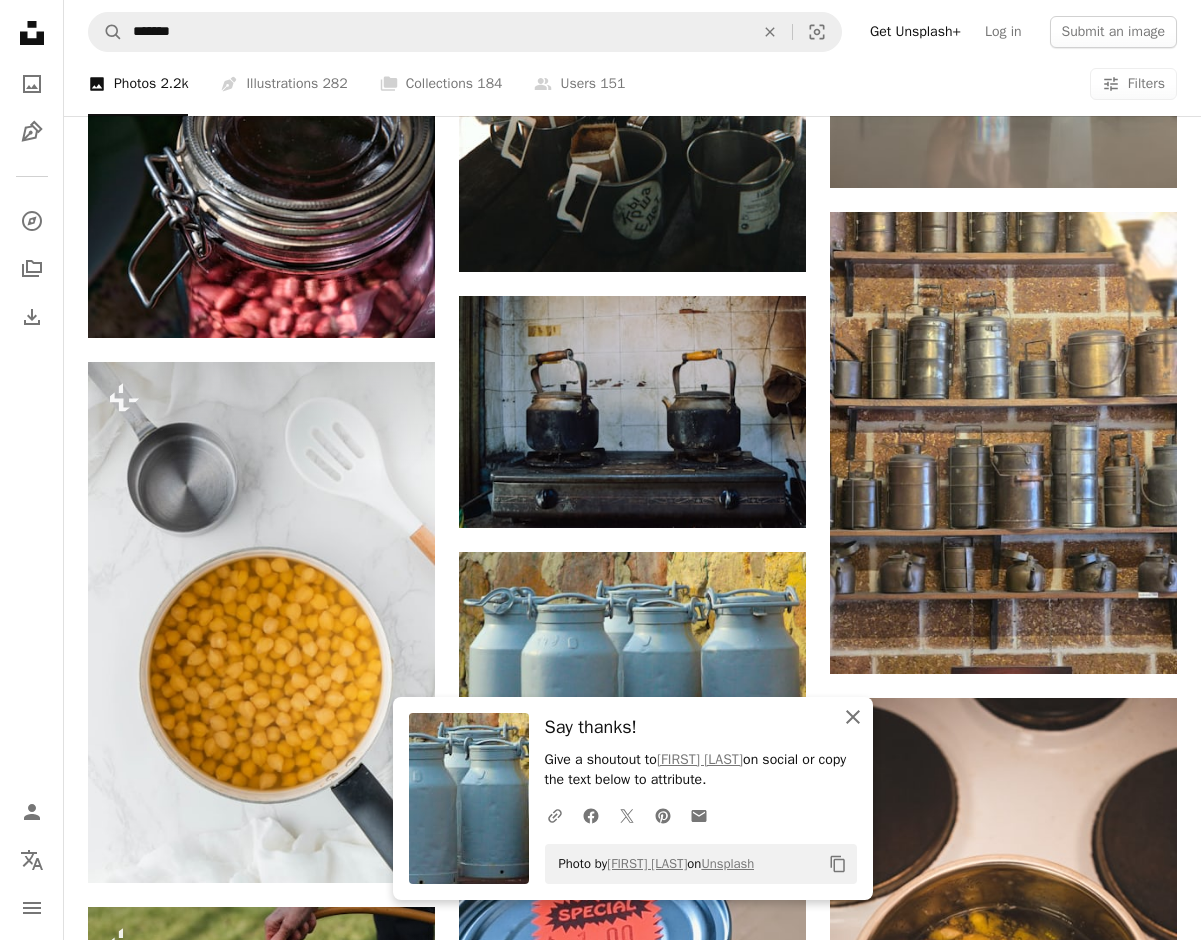 click 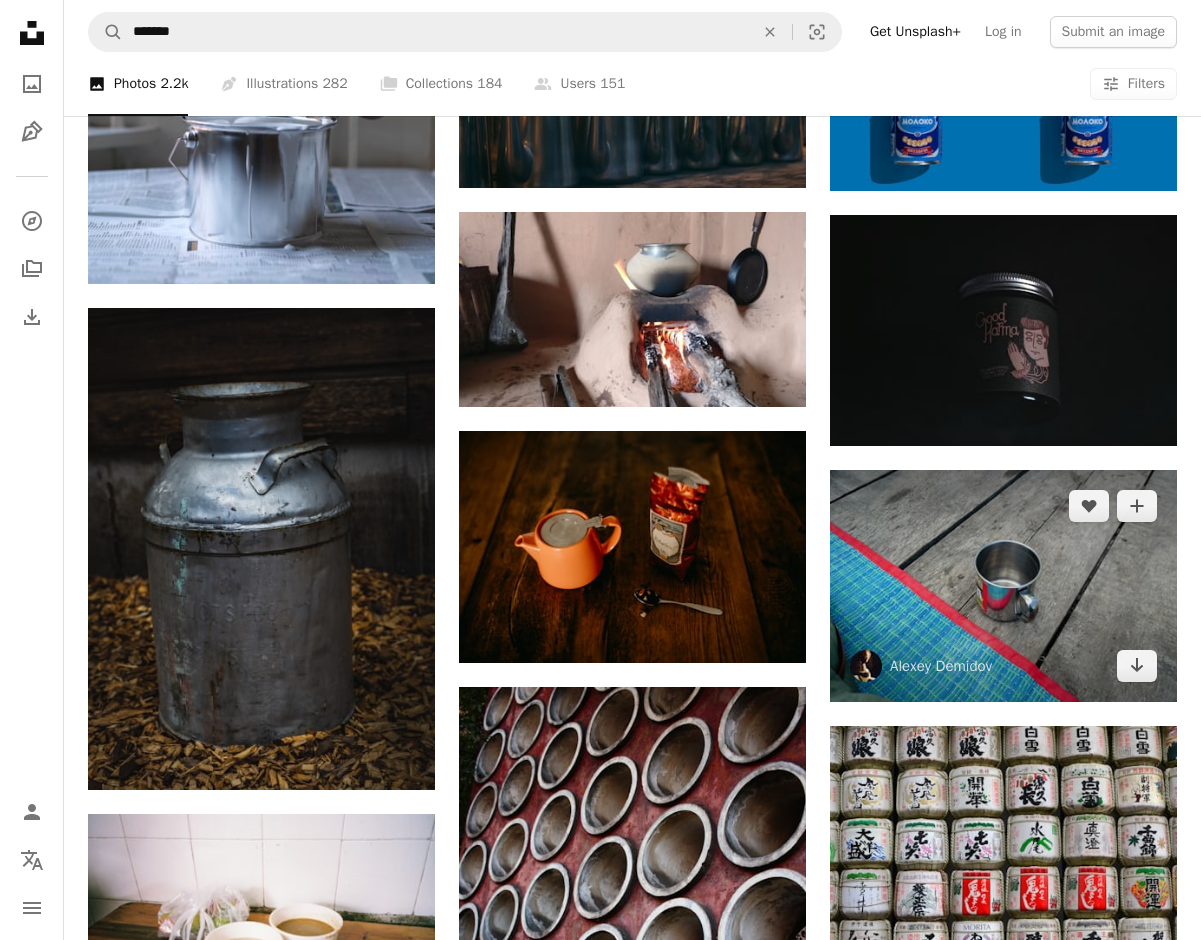scroll, scrollTop: 18743, scrollLeft: 0, axis: vertical 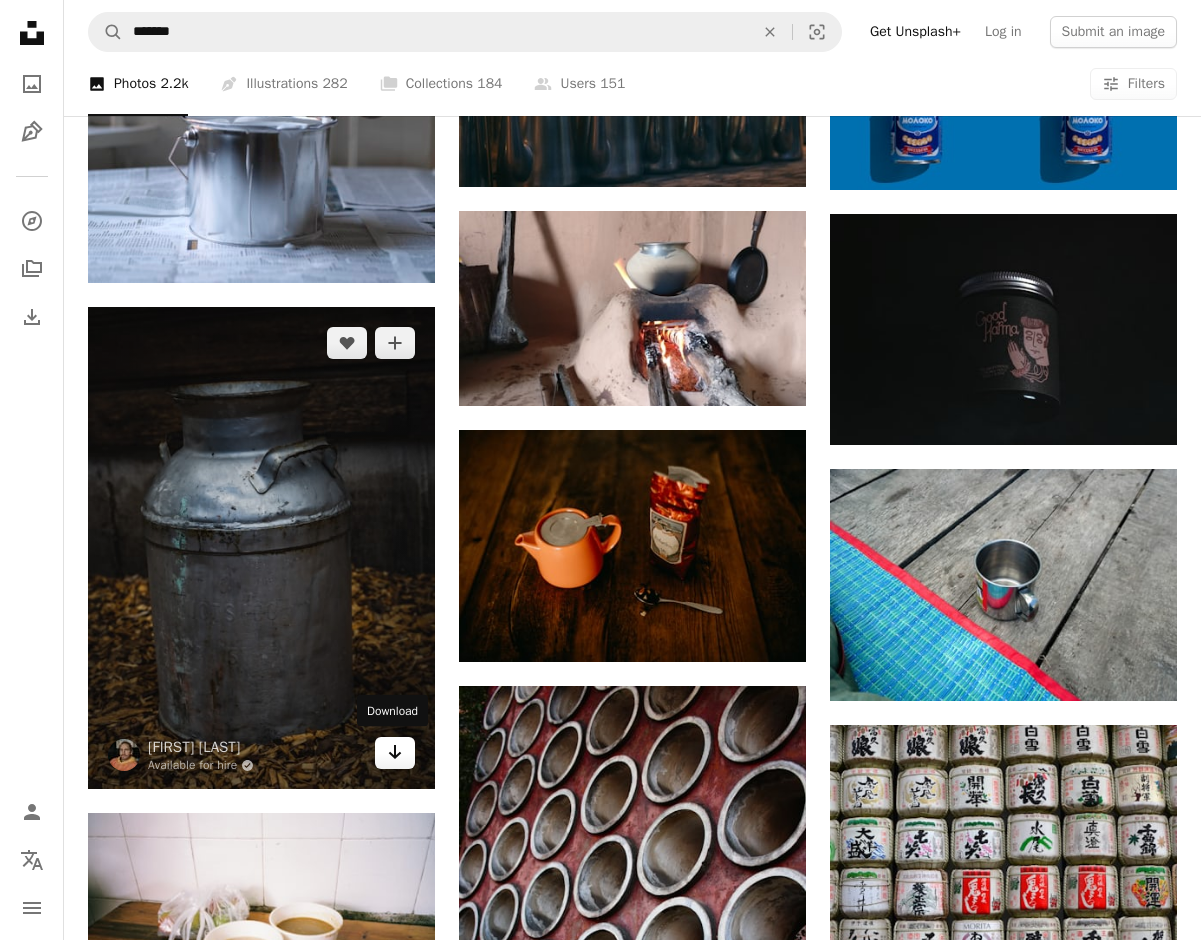 click on "Arrow pointing down" at bounding box center (395, 753) 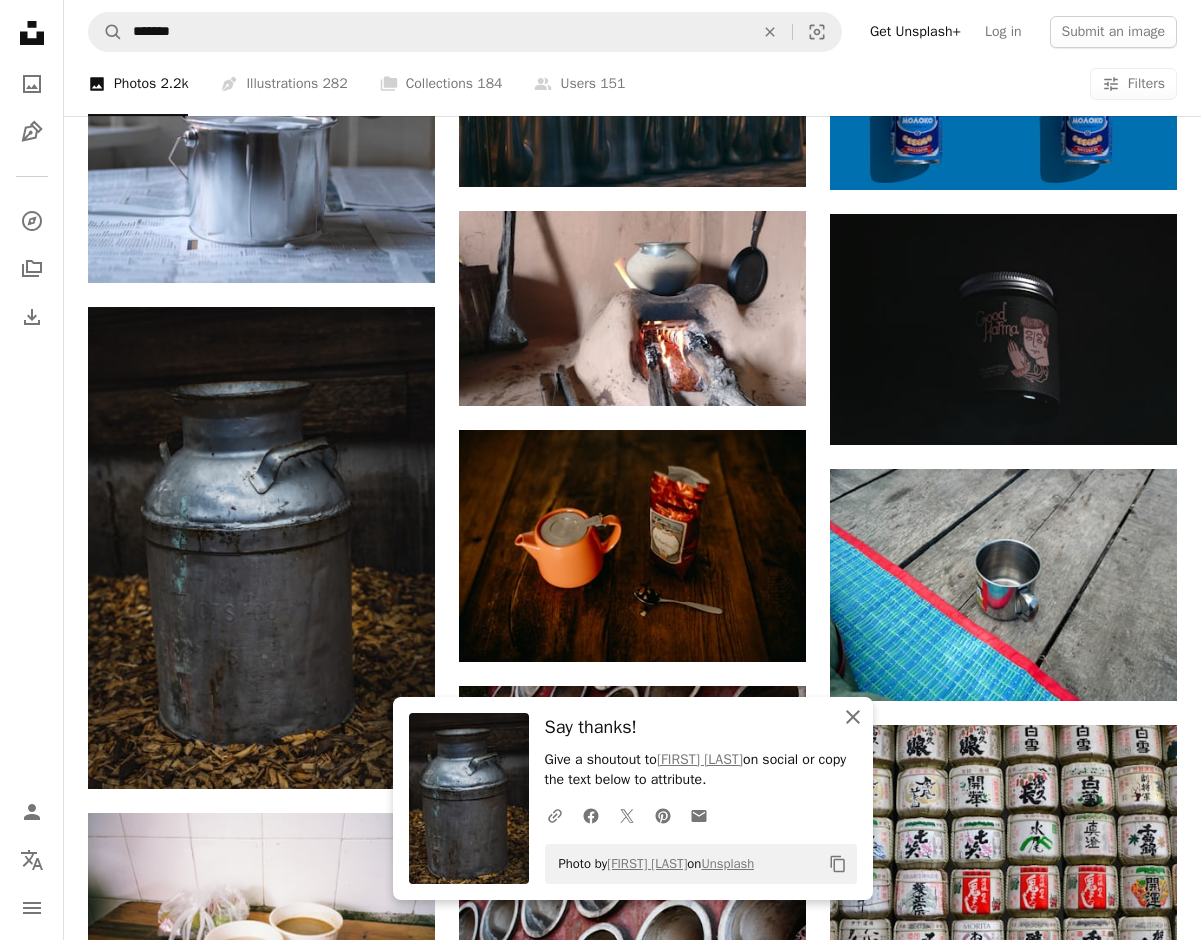 click 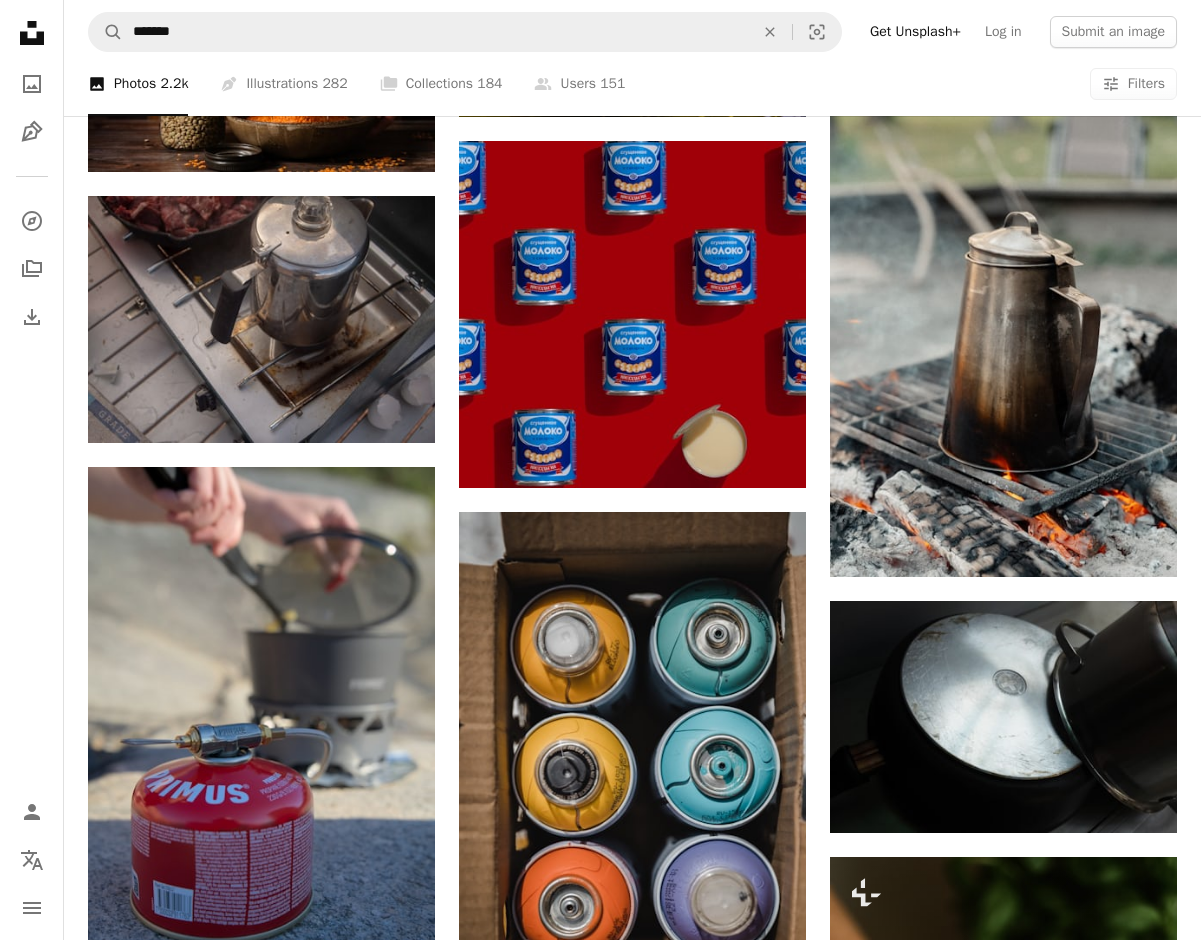 scroll, scrollTop: 50082, scrollLeft: 0, axis: vertical 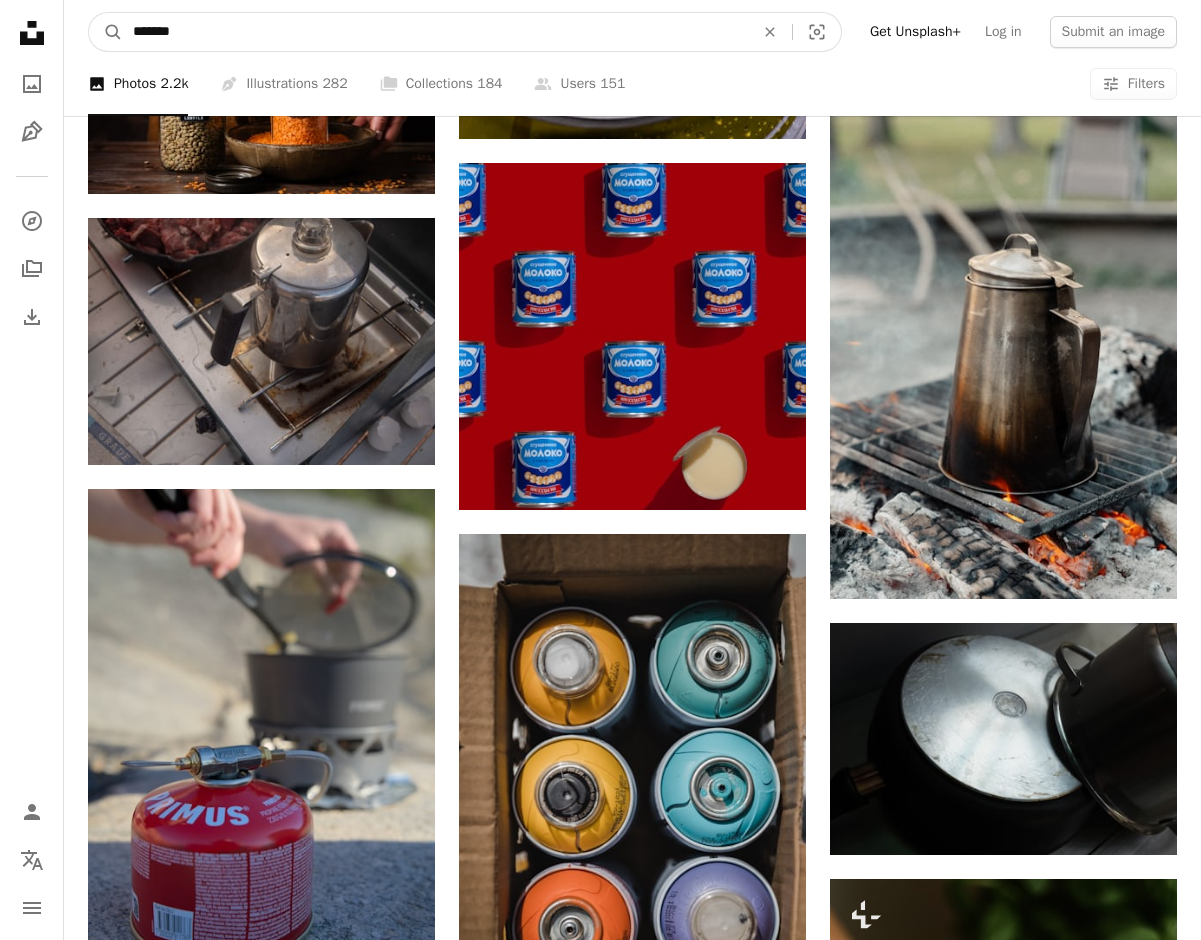 click on "*******" at bounding box center (435, 32) 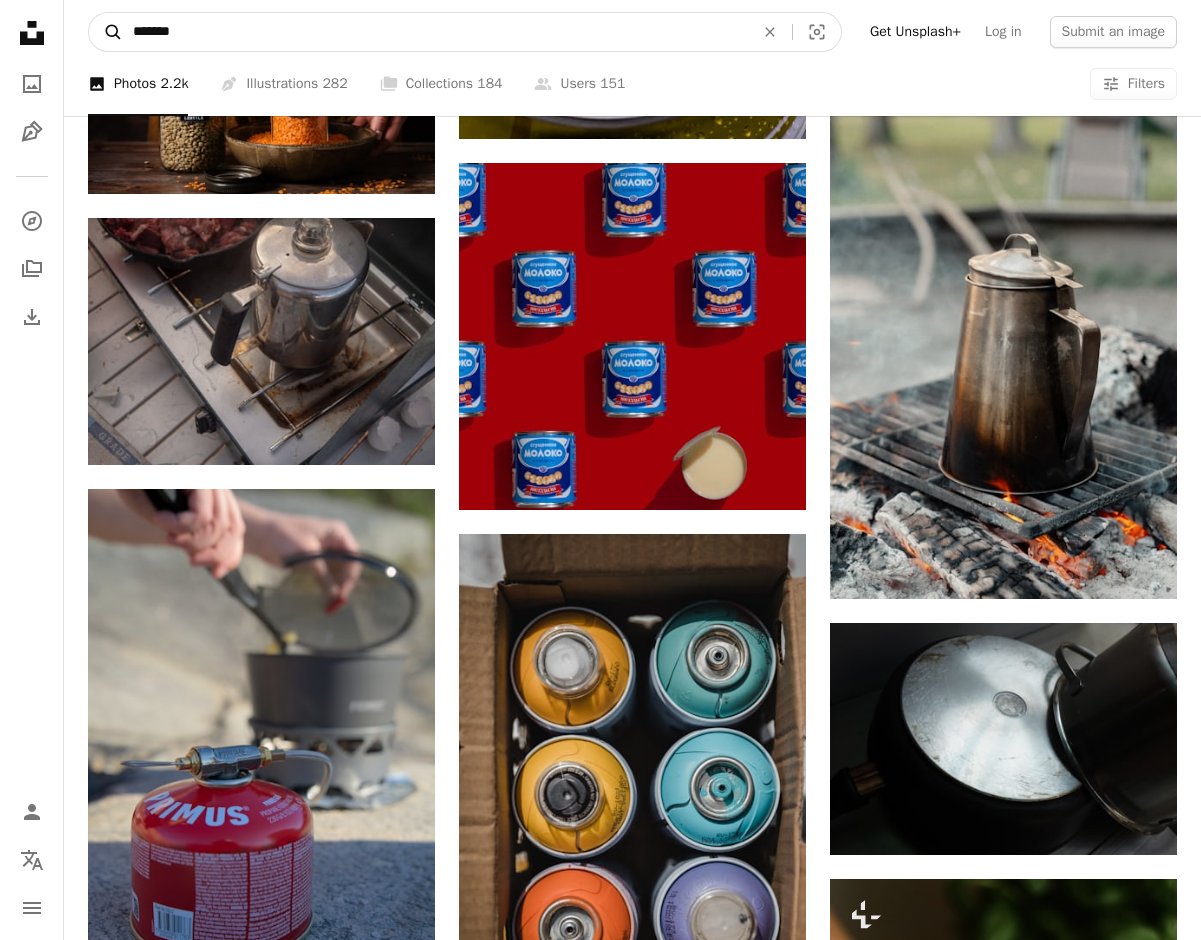 drag, startPoint x: 239, startPoint y: 27, endPoint x: 122, endPoint y: 21, distance: 117.15375 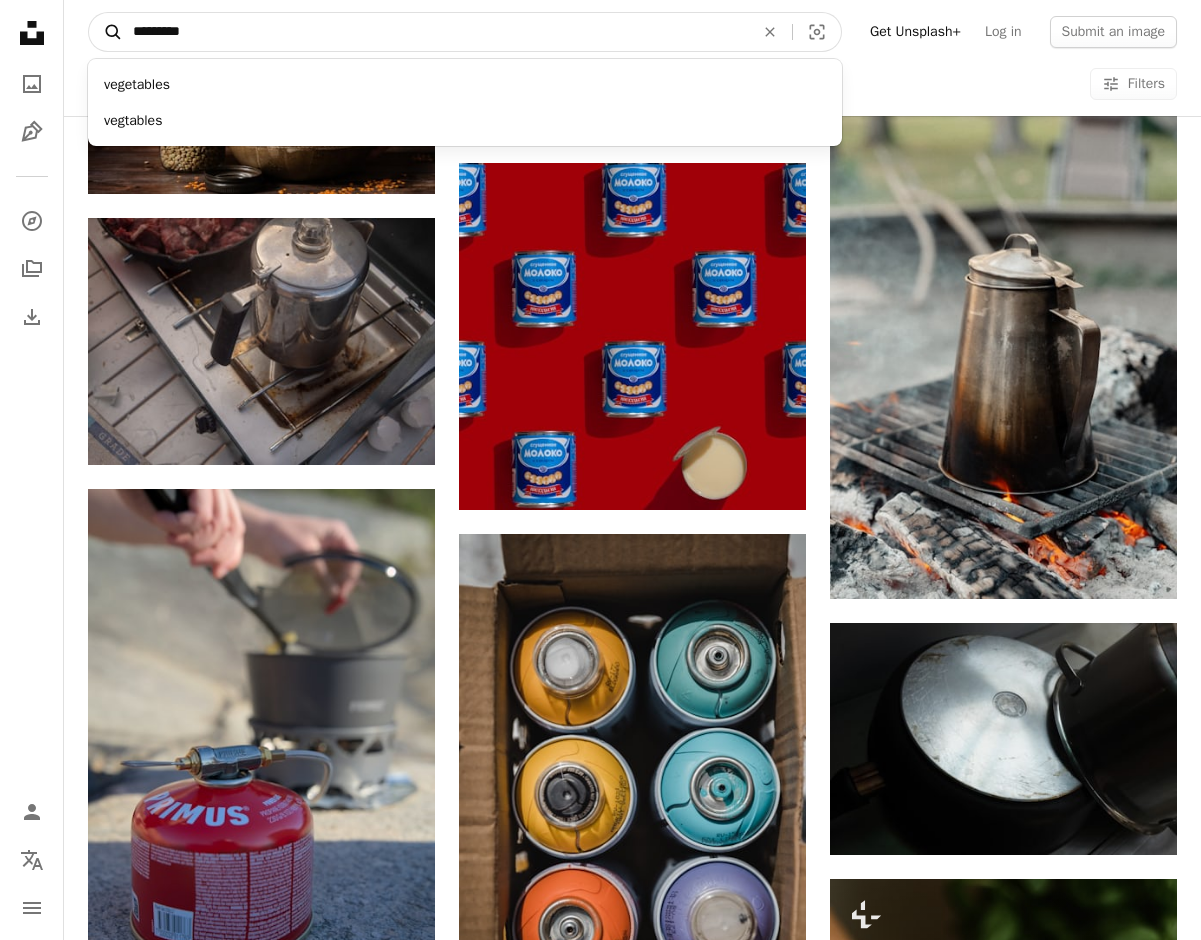 type on "**********" 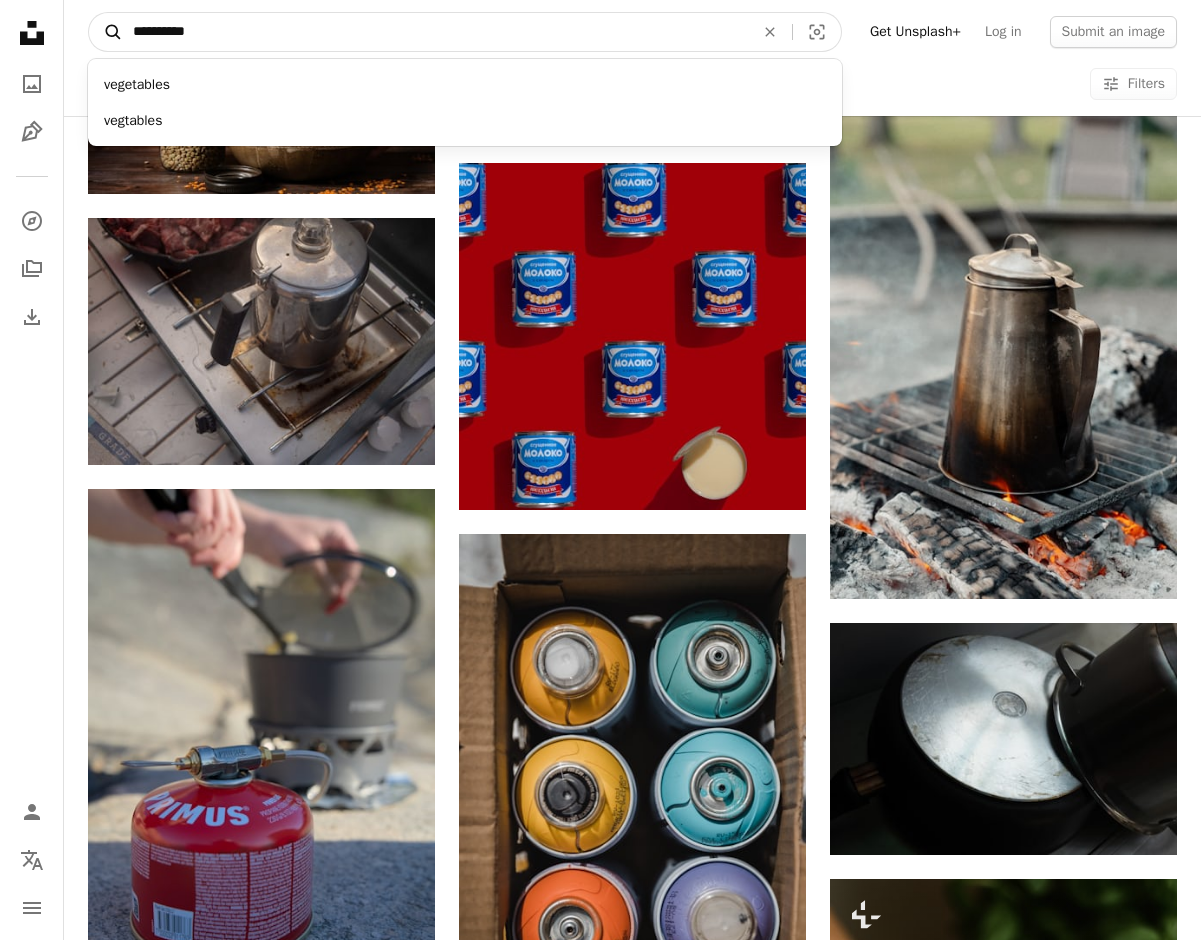 click on "A magnifying glass" at bounding box center (106, 32) 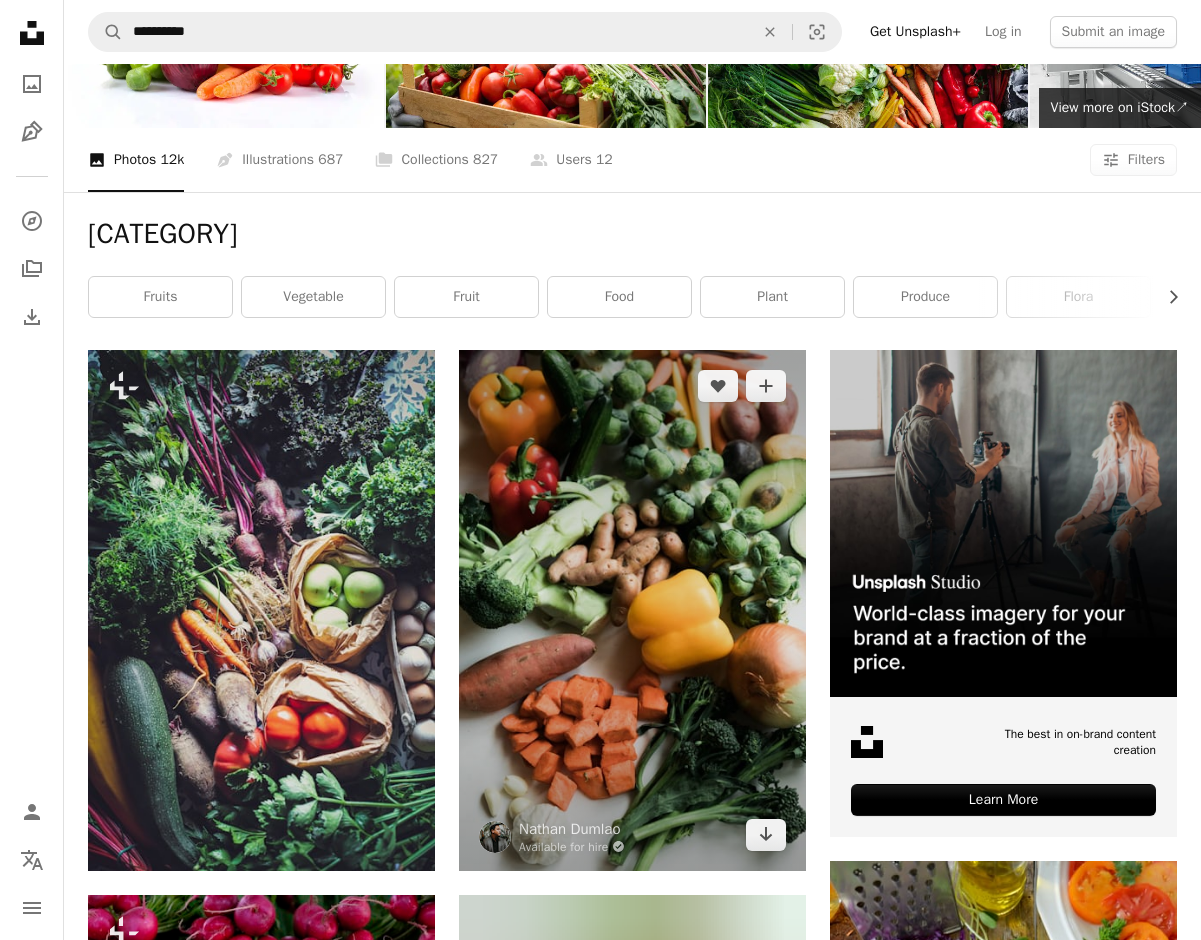 scroll, scrollTop: 216, scrollLeft: 0, axis: vertical 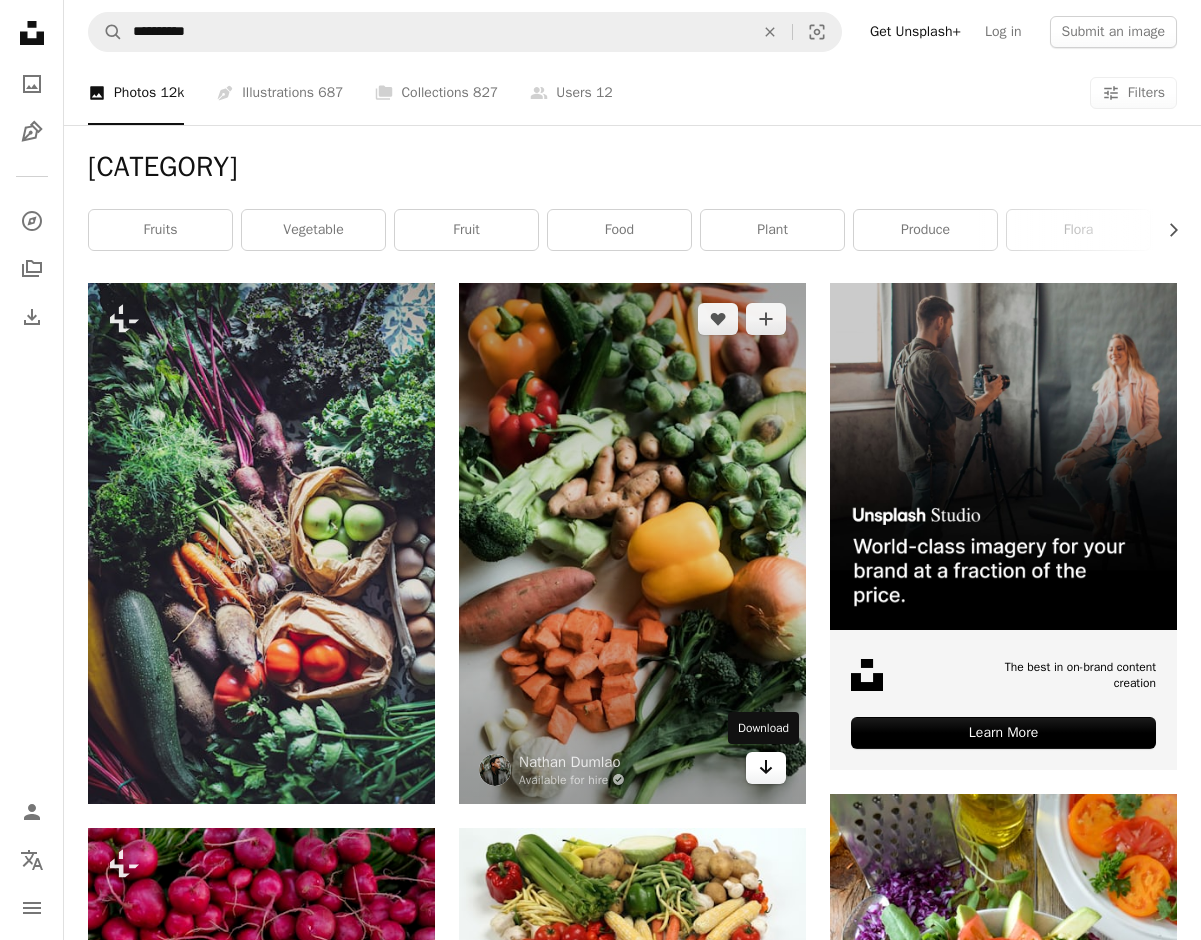 click 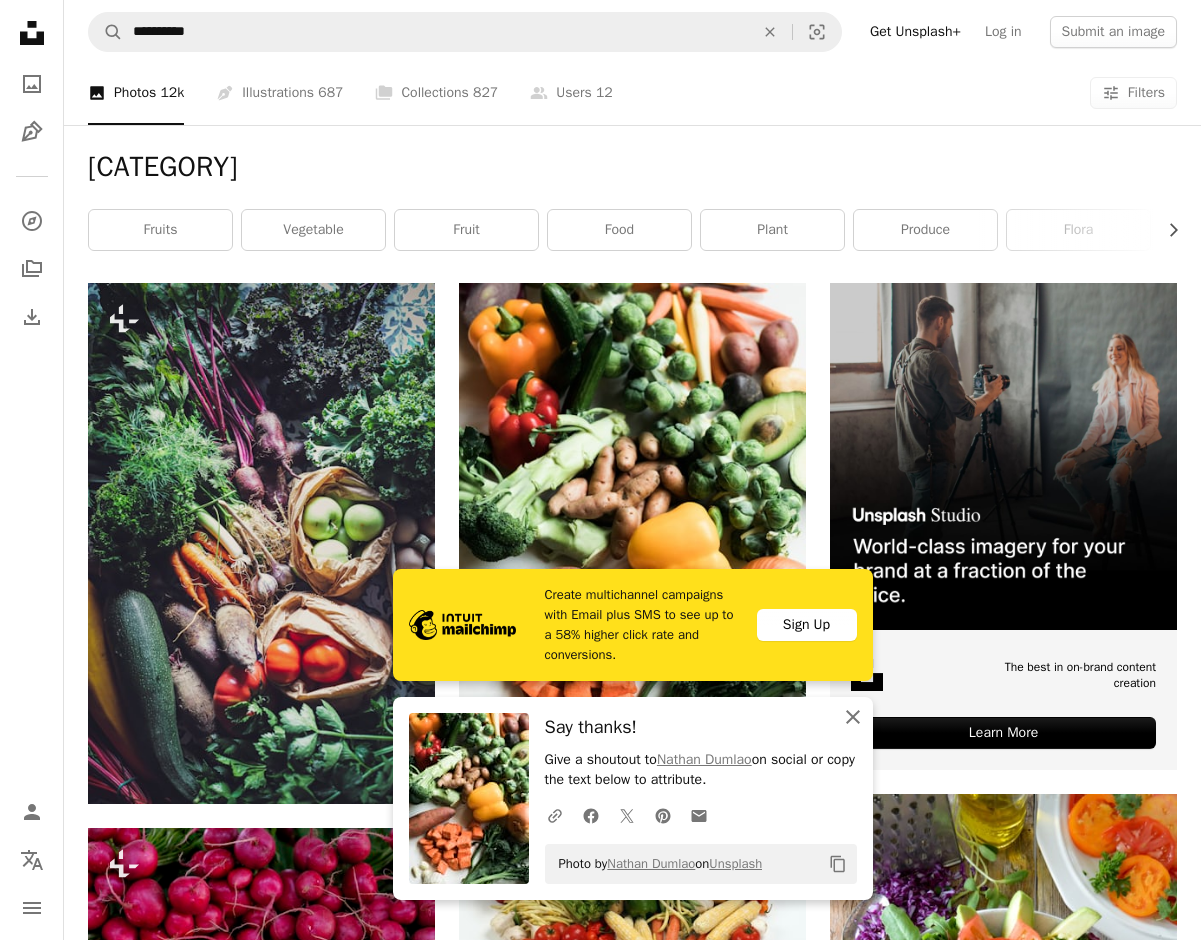click on "An X shape" 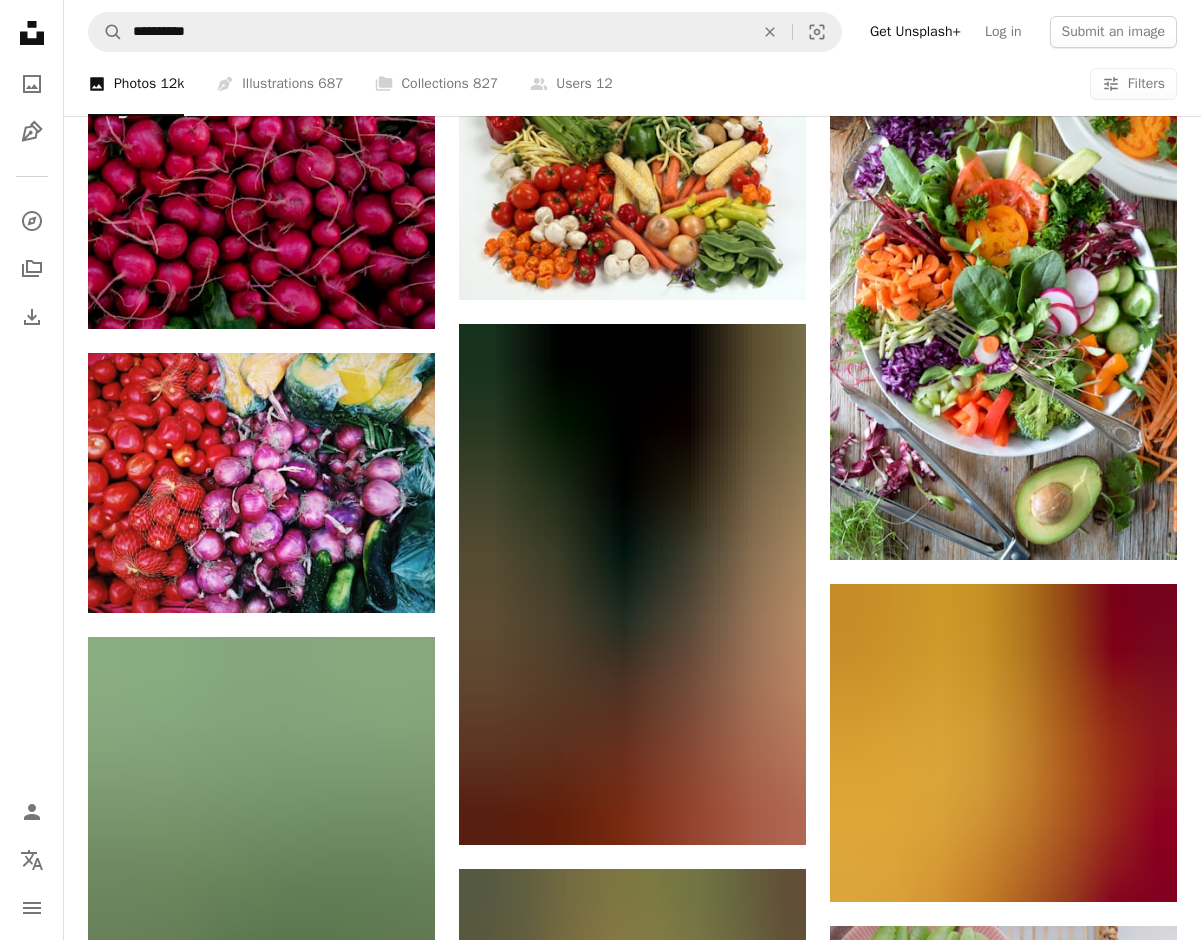 scroll, scrollTop: 982, scrollLeft: 0, axis: vertical 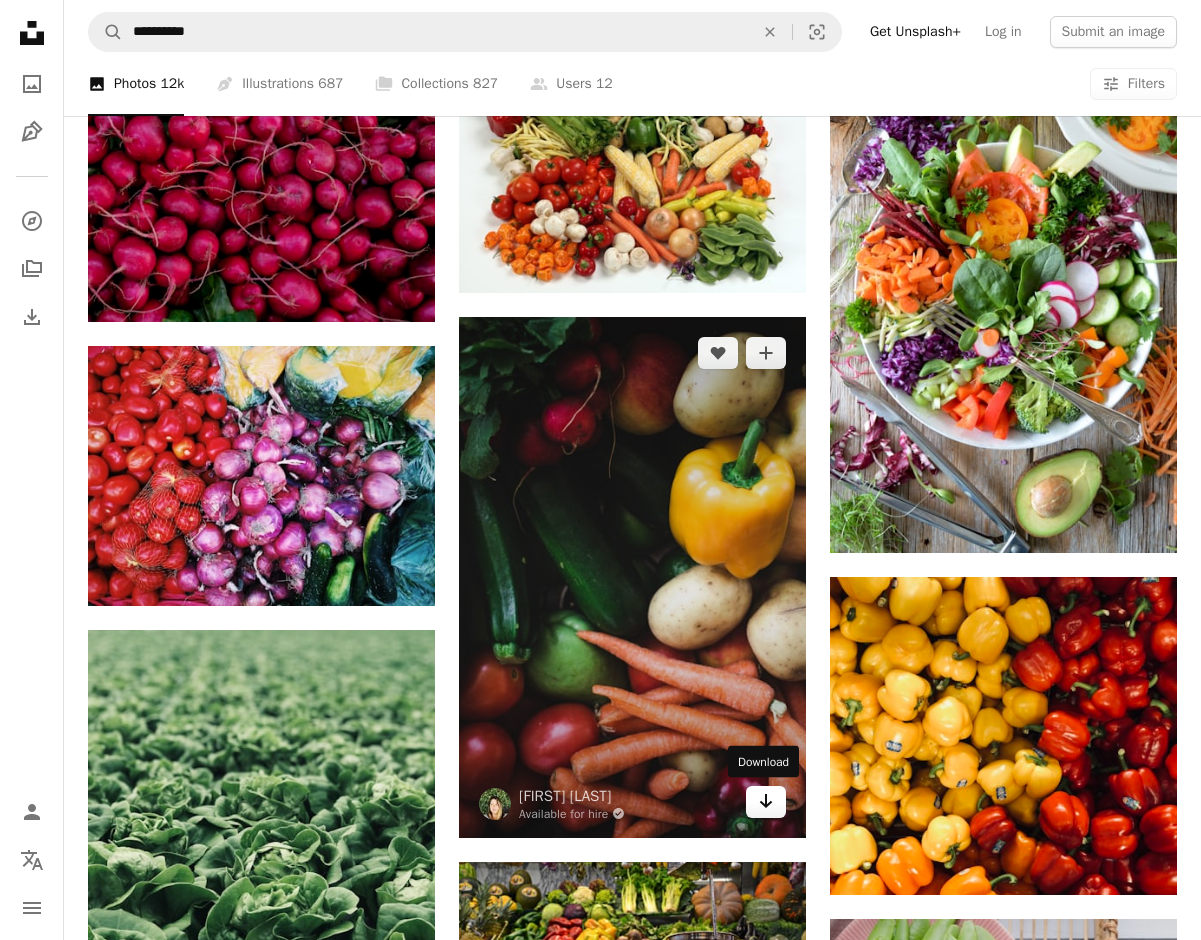 click on "Arrow pointing down" 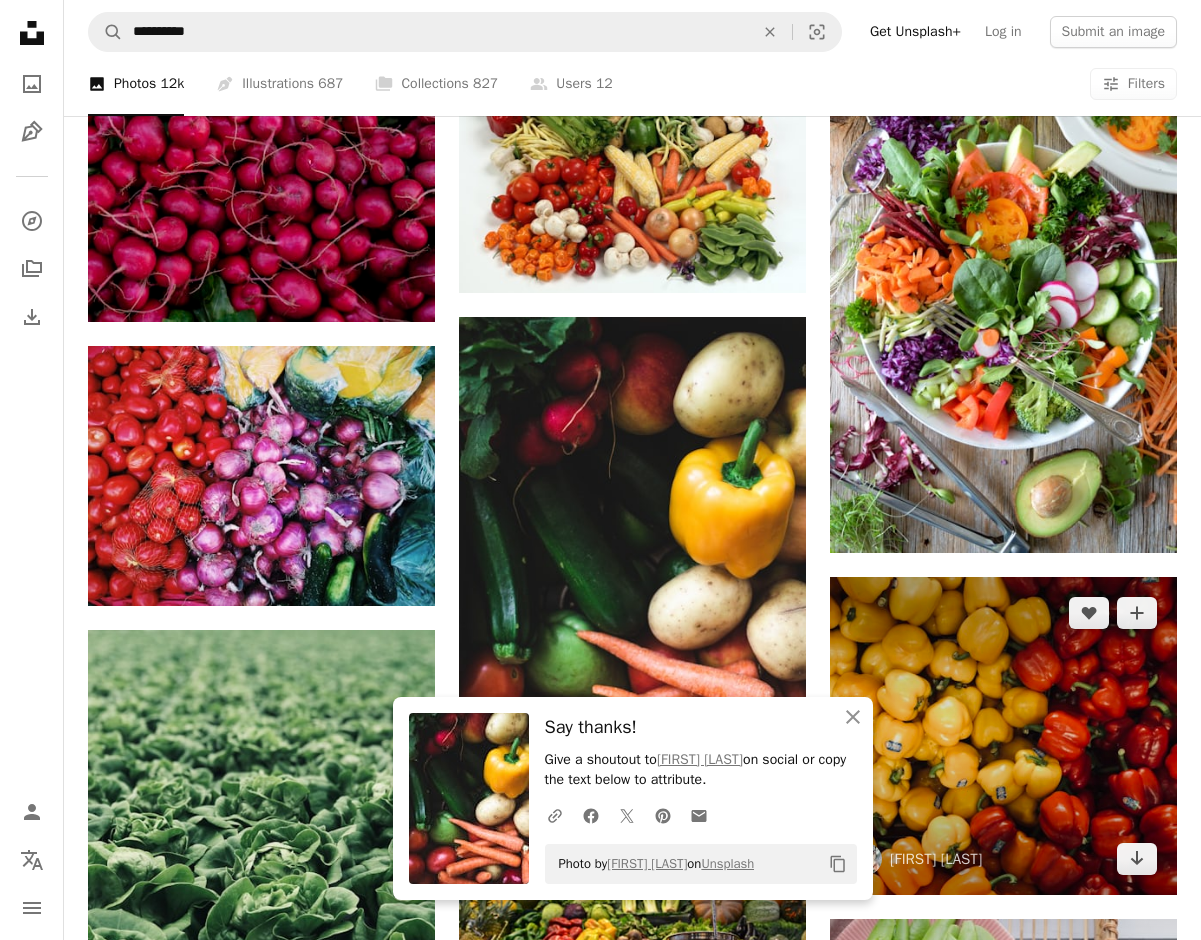click at bounding box center [1003, 736] 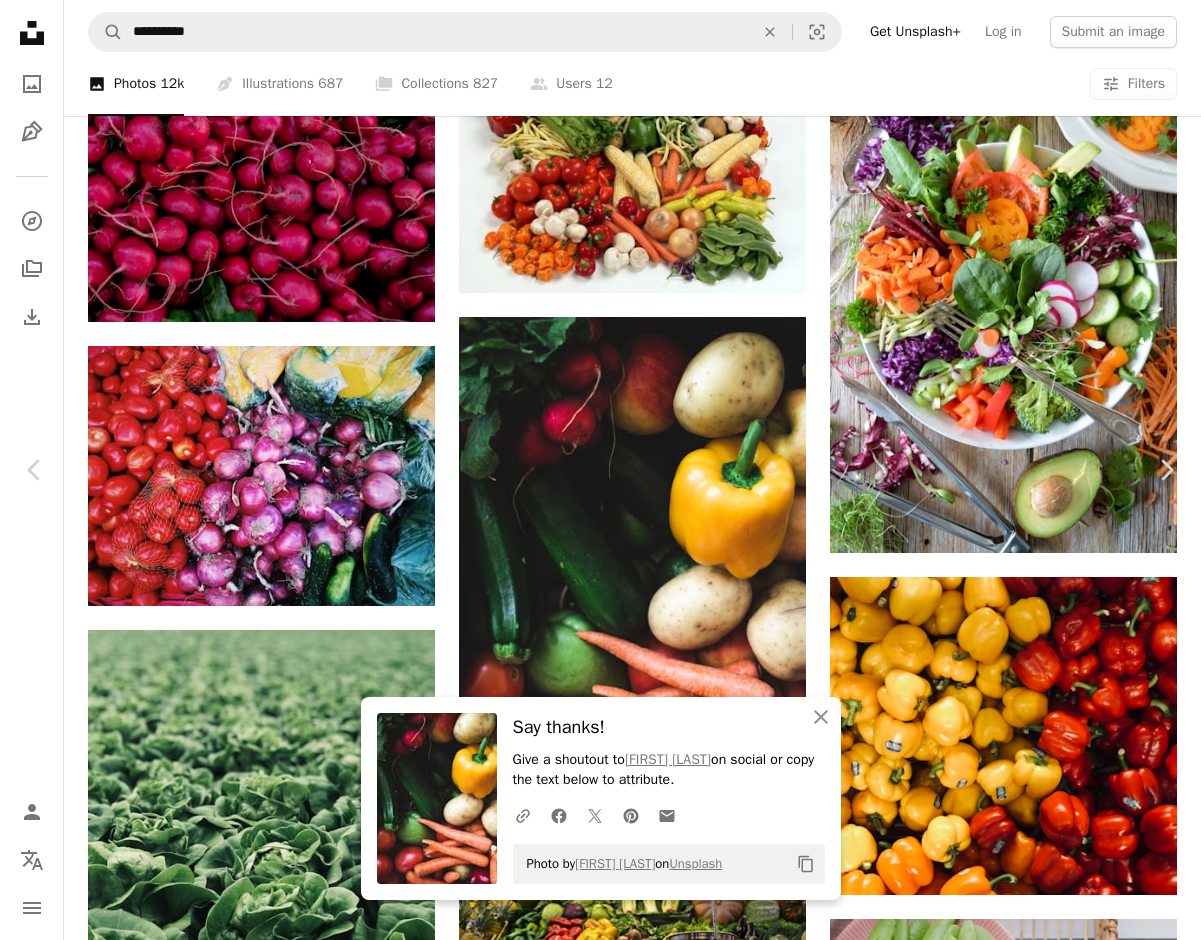 click on "An X shape" at bounding box center (20, 20) 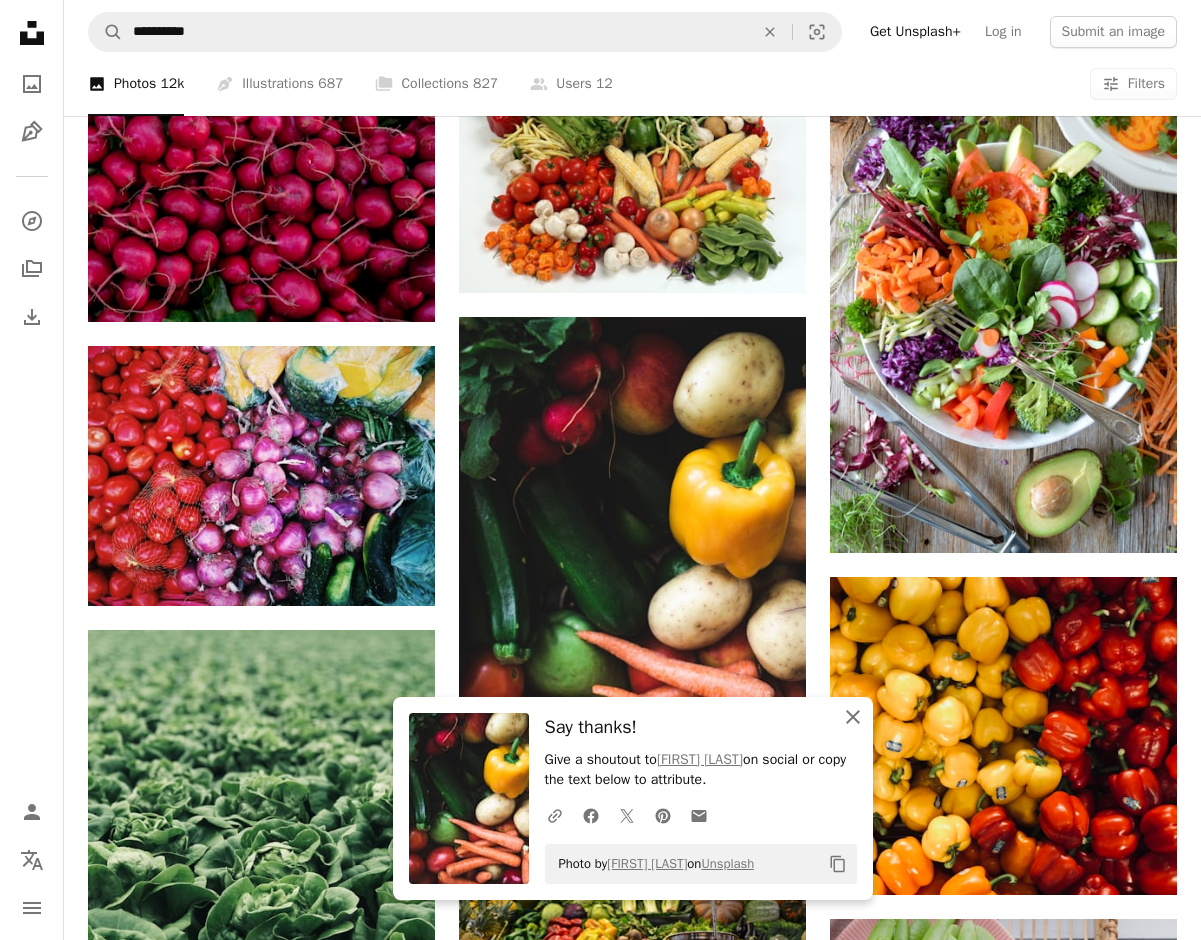 click on "An X shape" 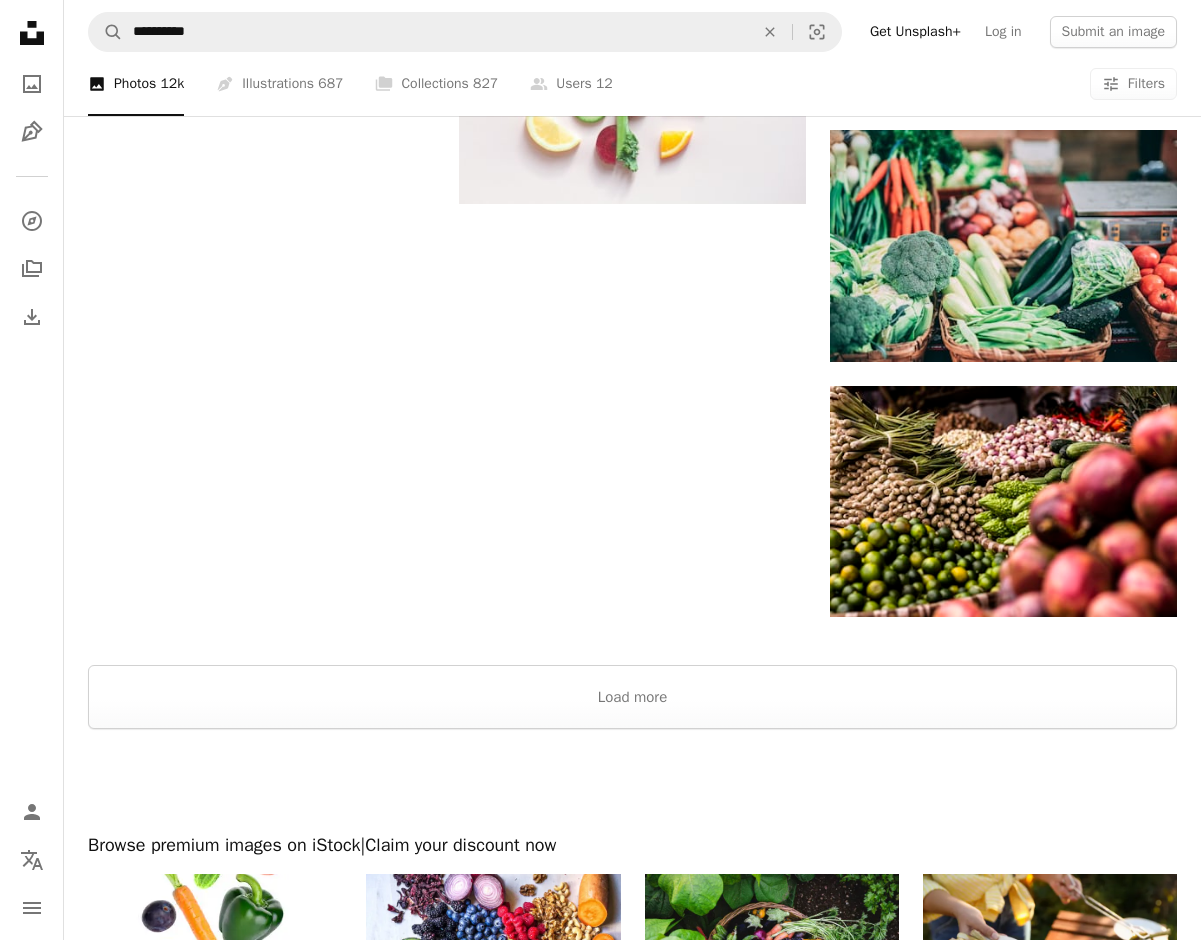scroll, scrollTop: 3089, scrollLeft: 0, axis: vertical 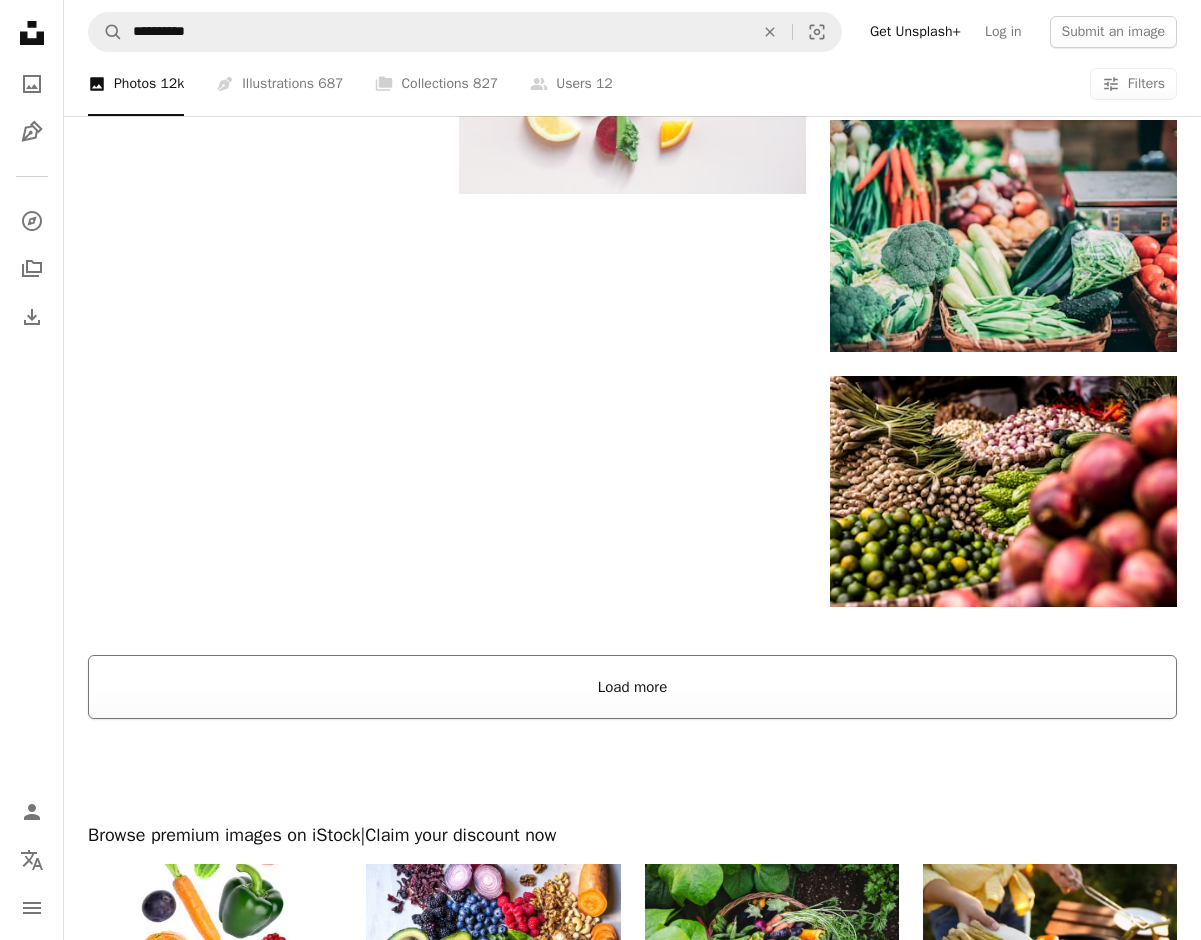 click on "Load more" at bounding box center (632, 687) 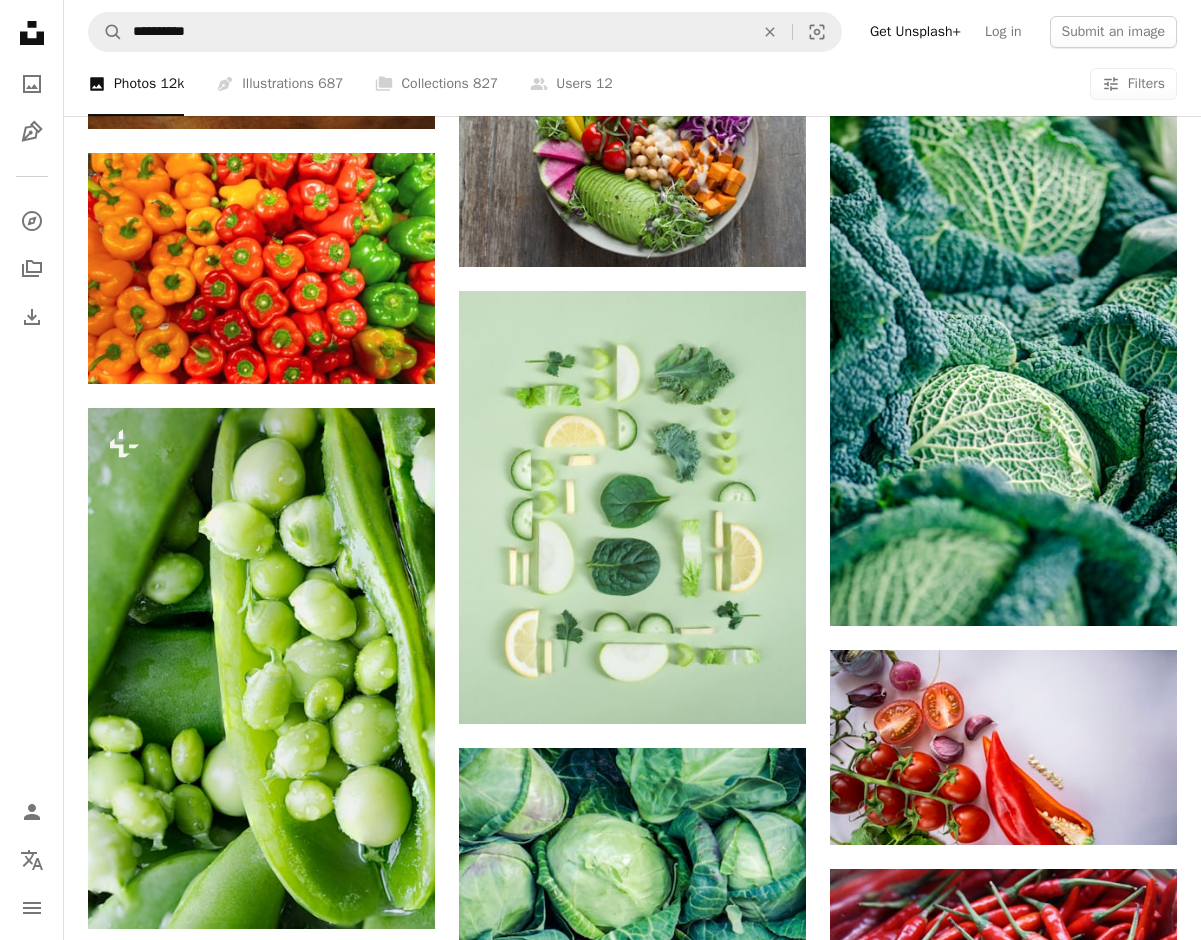 scroll, scrollTop: 8060, scrollLeft: 0, axis: vertical 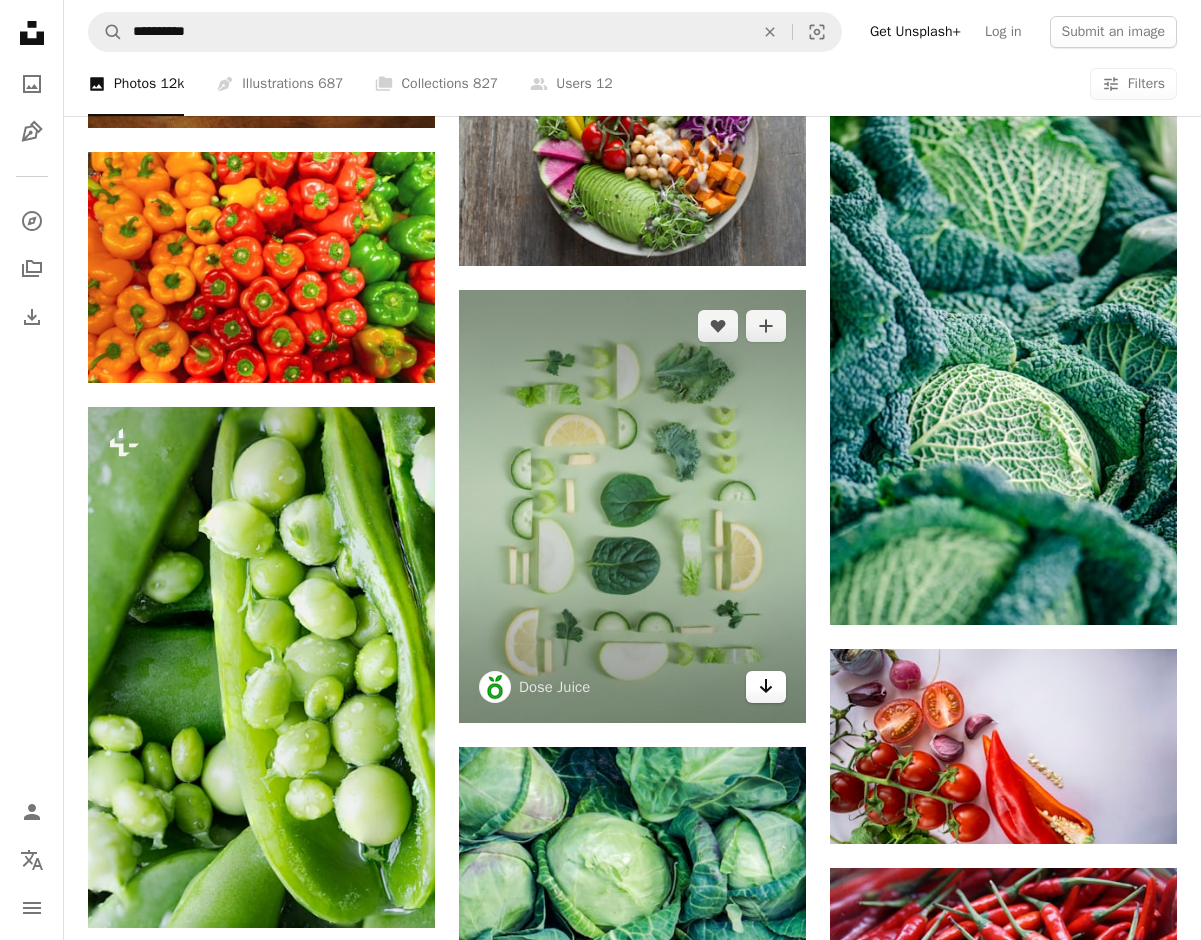 click on "Arrow pointing down" 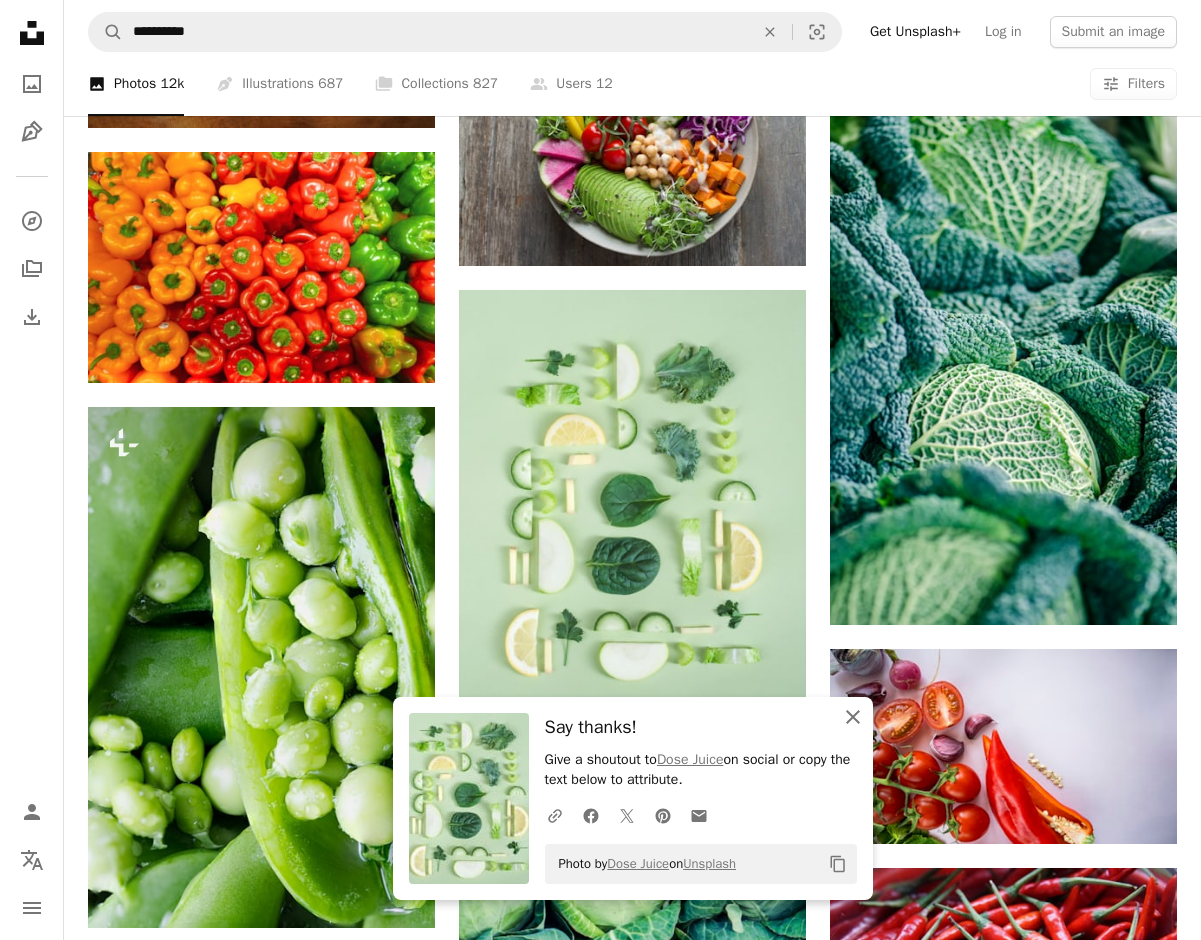 click on "An X shape" 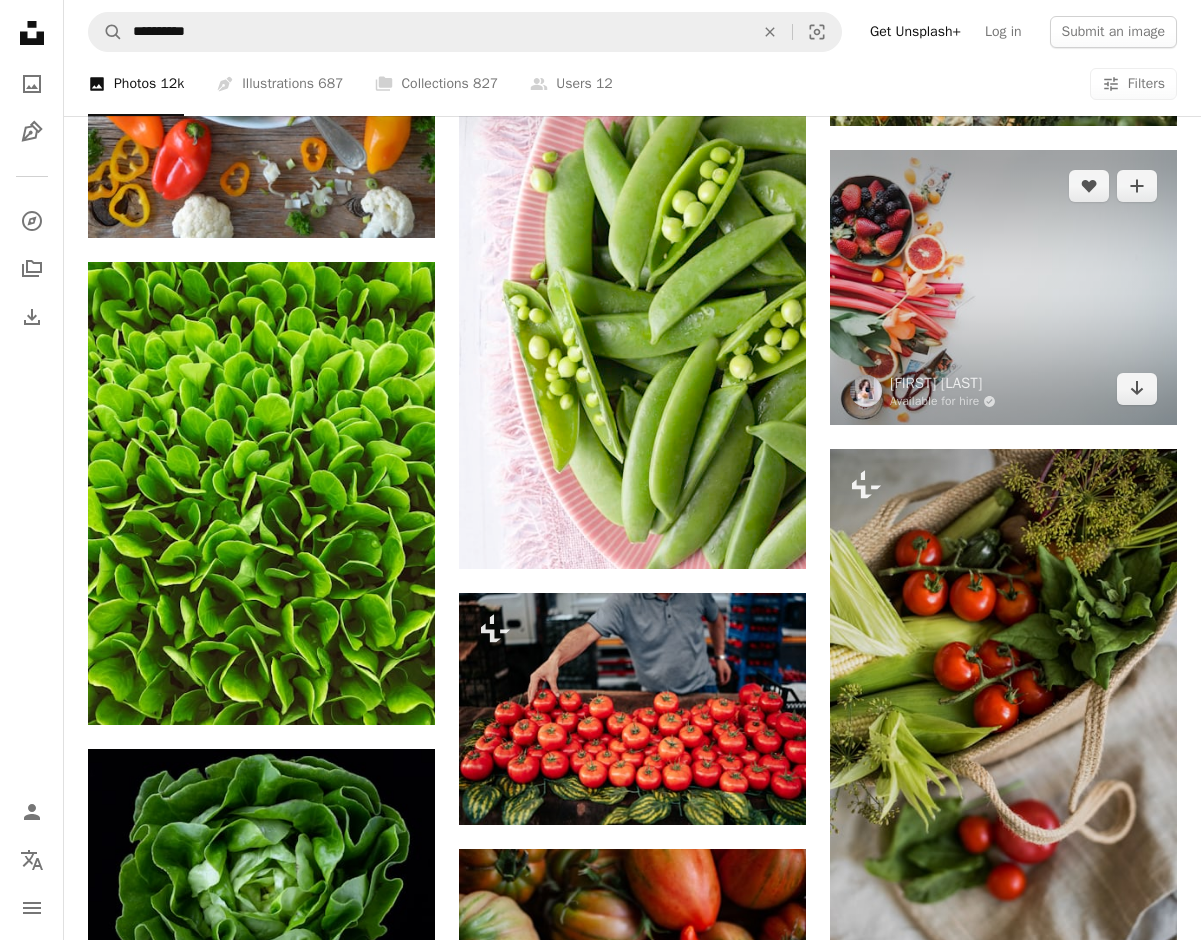 scroll, scrollTop: 20777, scrollLeft: 0, axis: vertical 